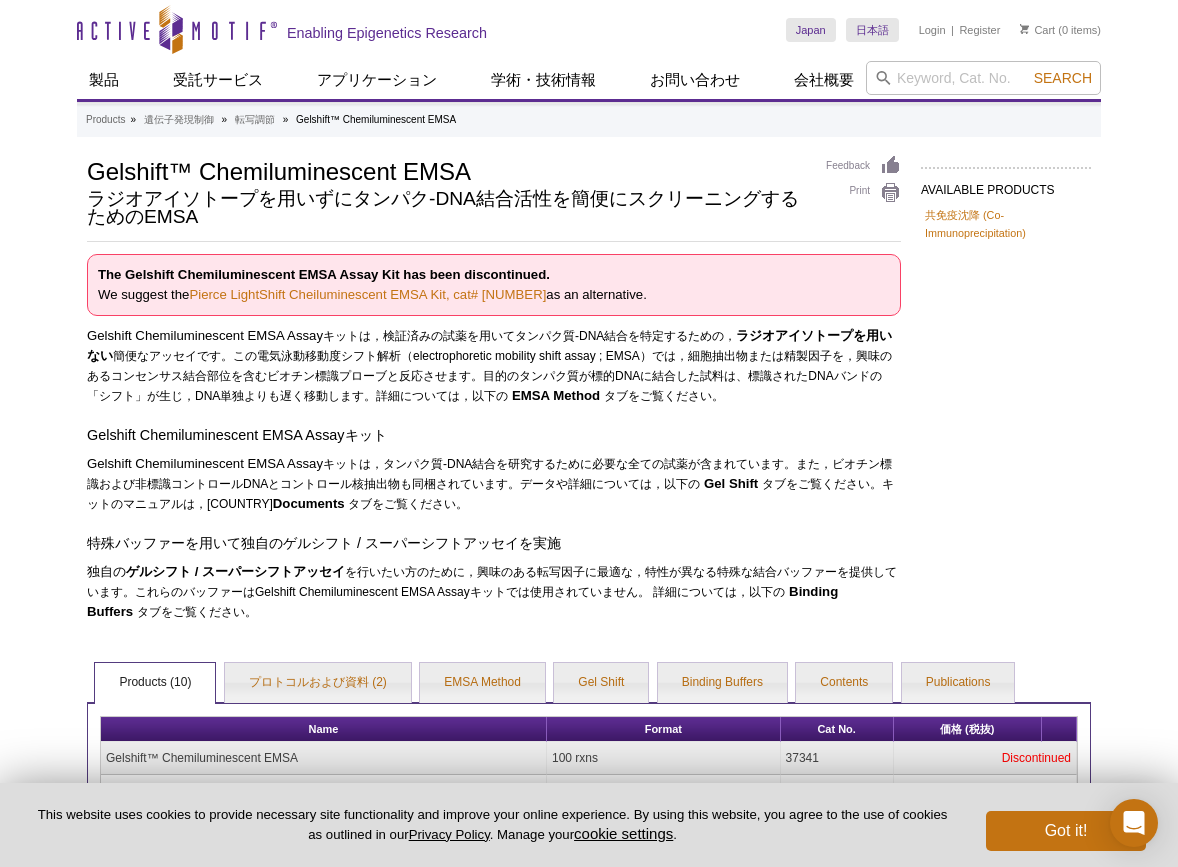 scroll, scrollTop: 0, scrollLeft: 0, axis: both 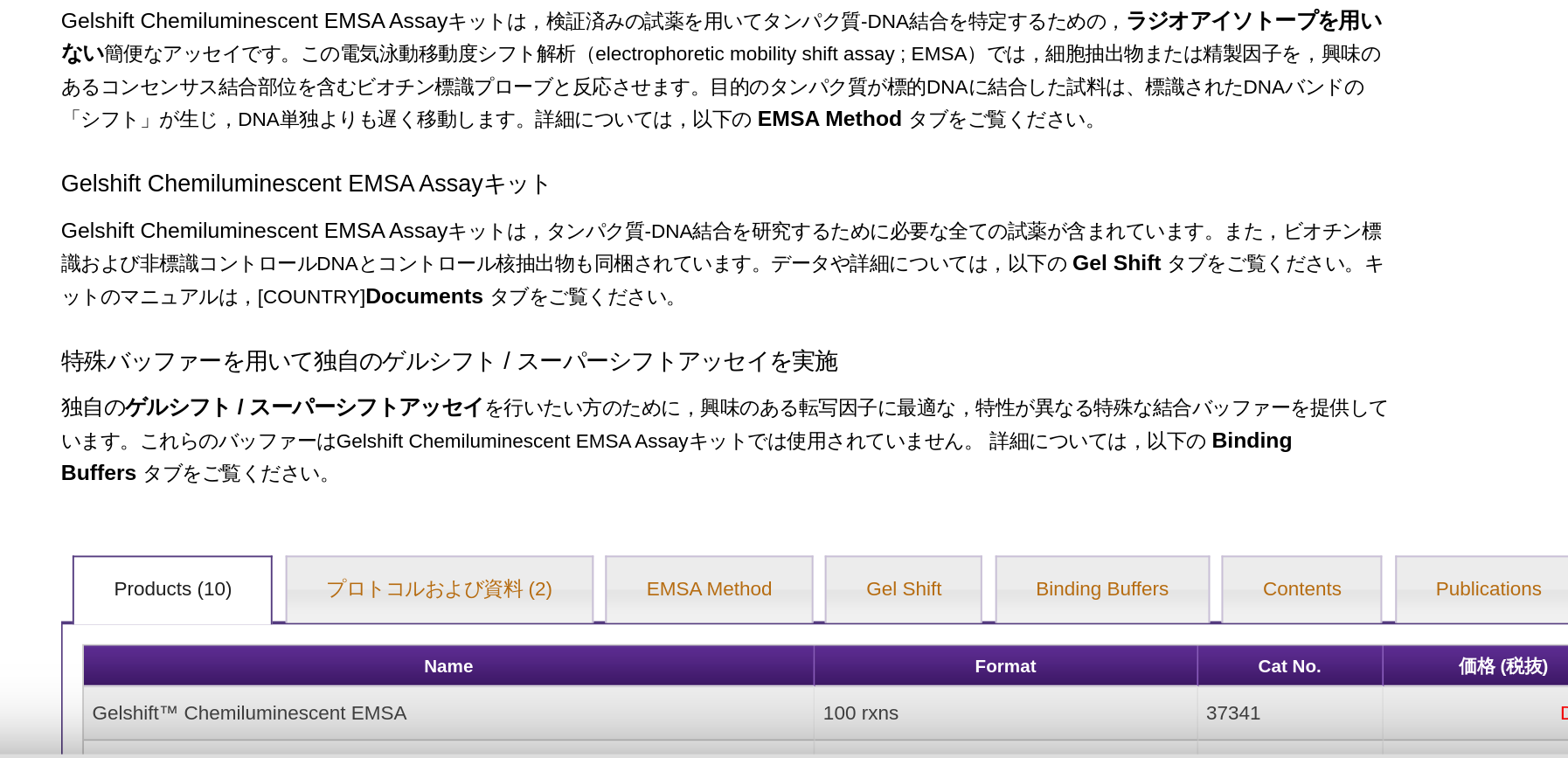 click on "ゲルシフト / スーパーシフトアッセイ" at bounding box center [475, 499] 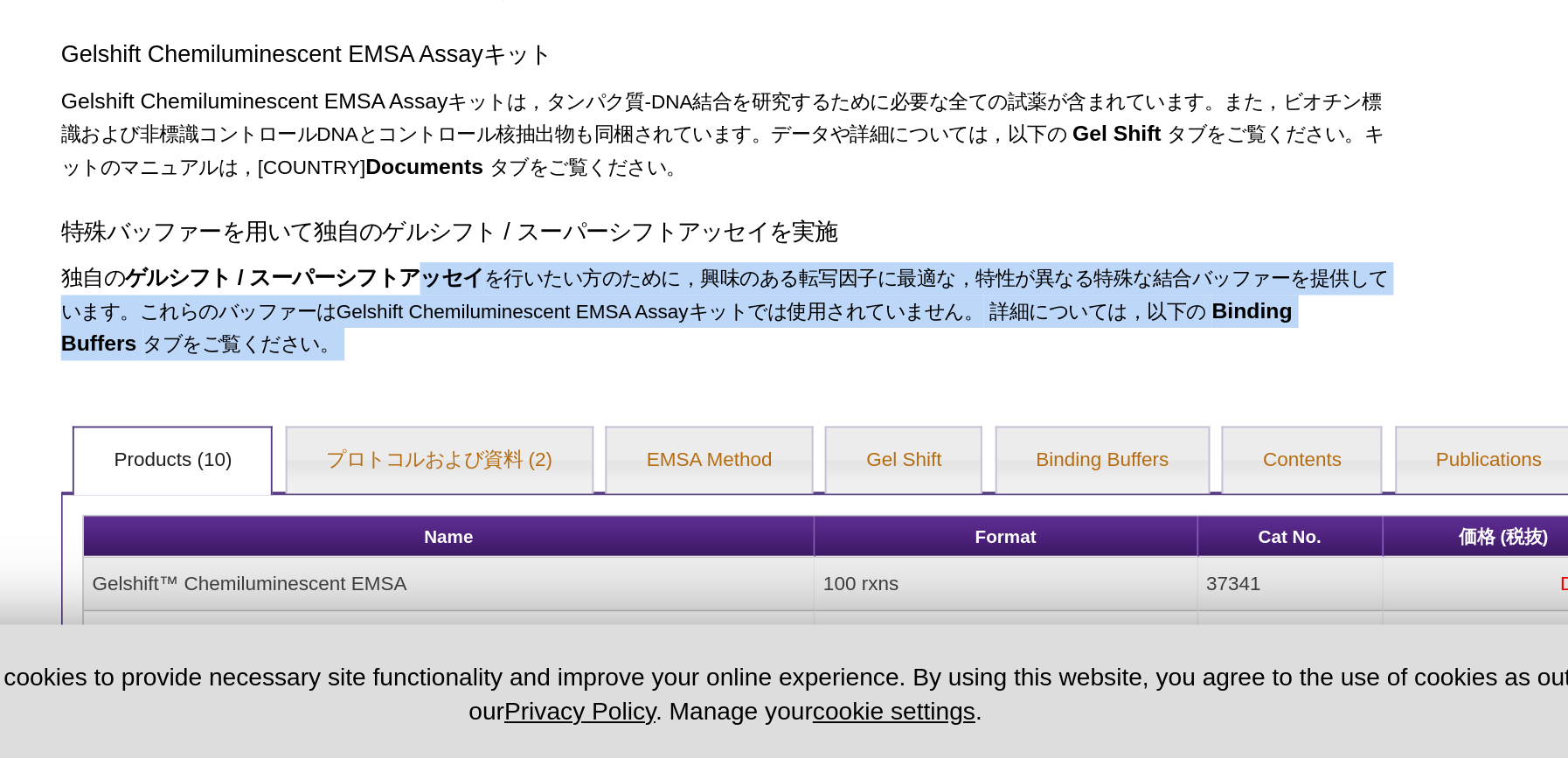 drag, startPoint x: 552, startPoint y: 544, endPoint x: 543, endPoint y: 501, distance: 43.93 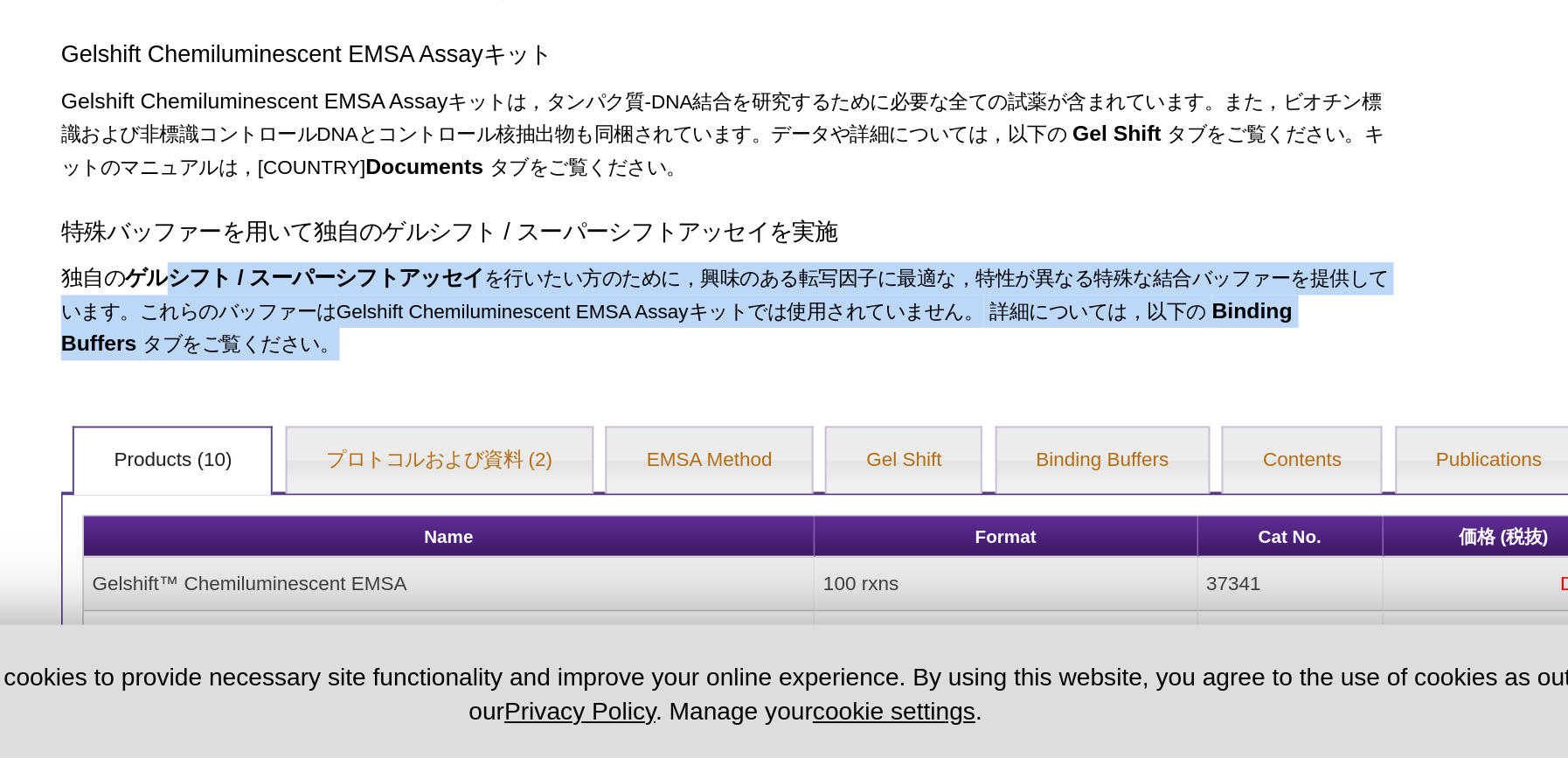 drag, startPoint x: 493, startPoint y: 539, endPoint x: 407, endPoint y: 501, distance: 94.02127 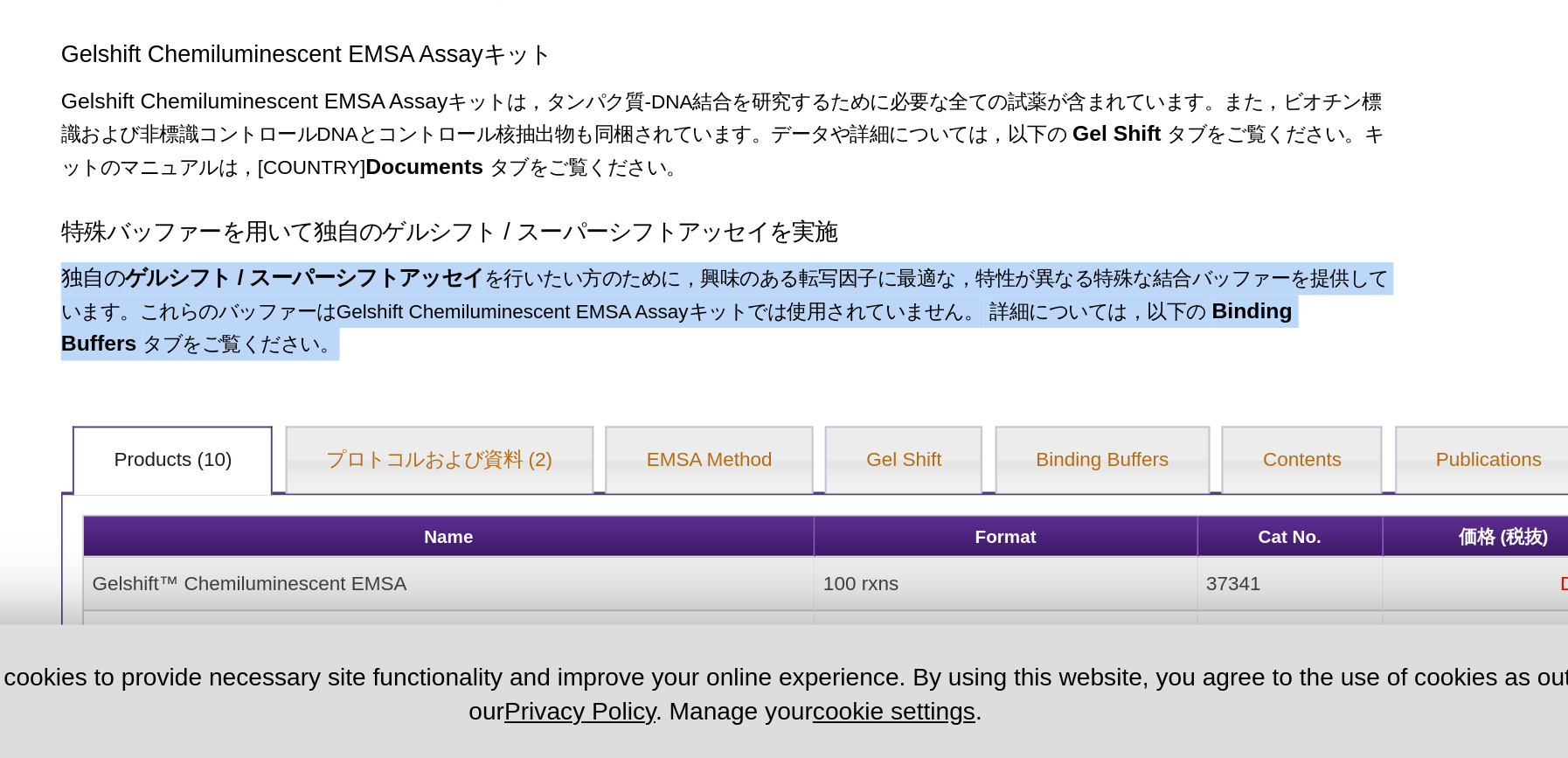 drag, startPoint x: 504, startPoint y: 533, endPoint x: 343, endPoint y: 496, distance: 165.19685 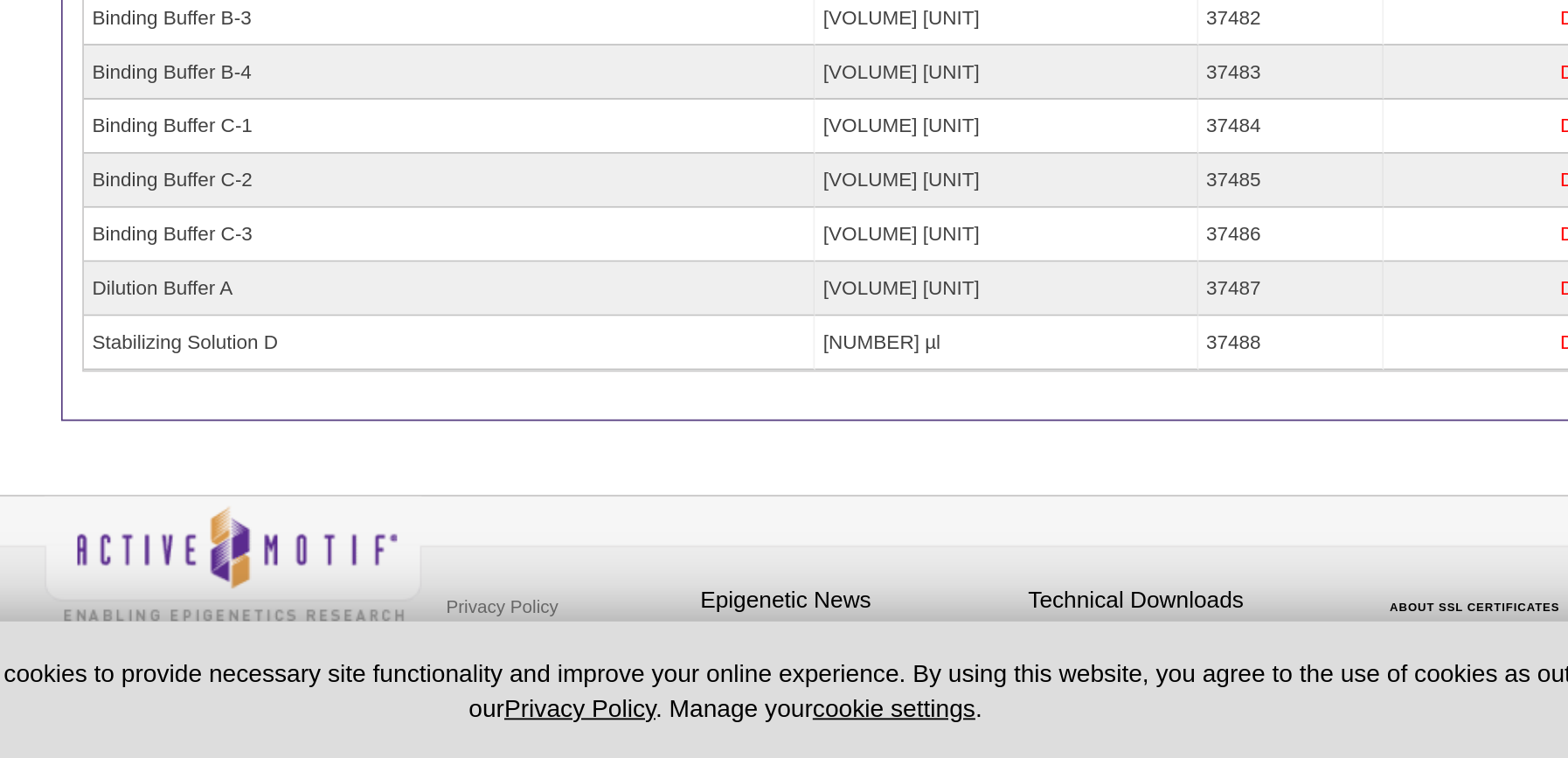 scroll, scrollTop: 399, scrollLeft: 0, axis: vertical 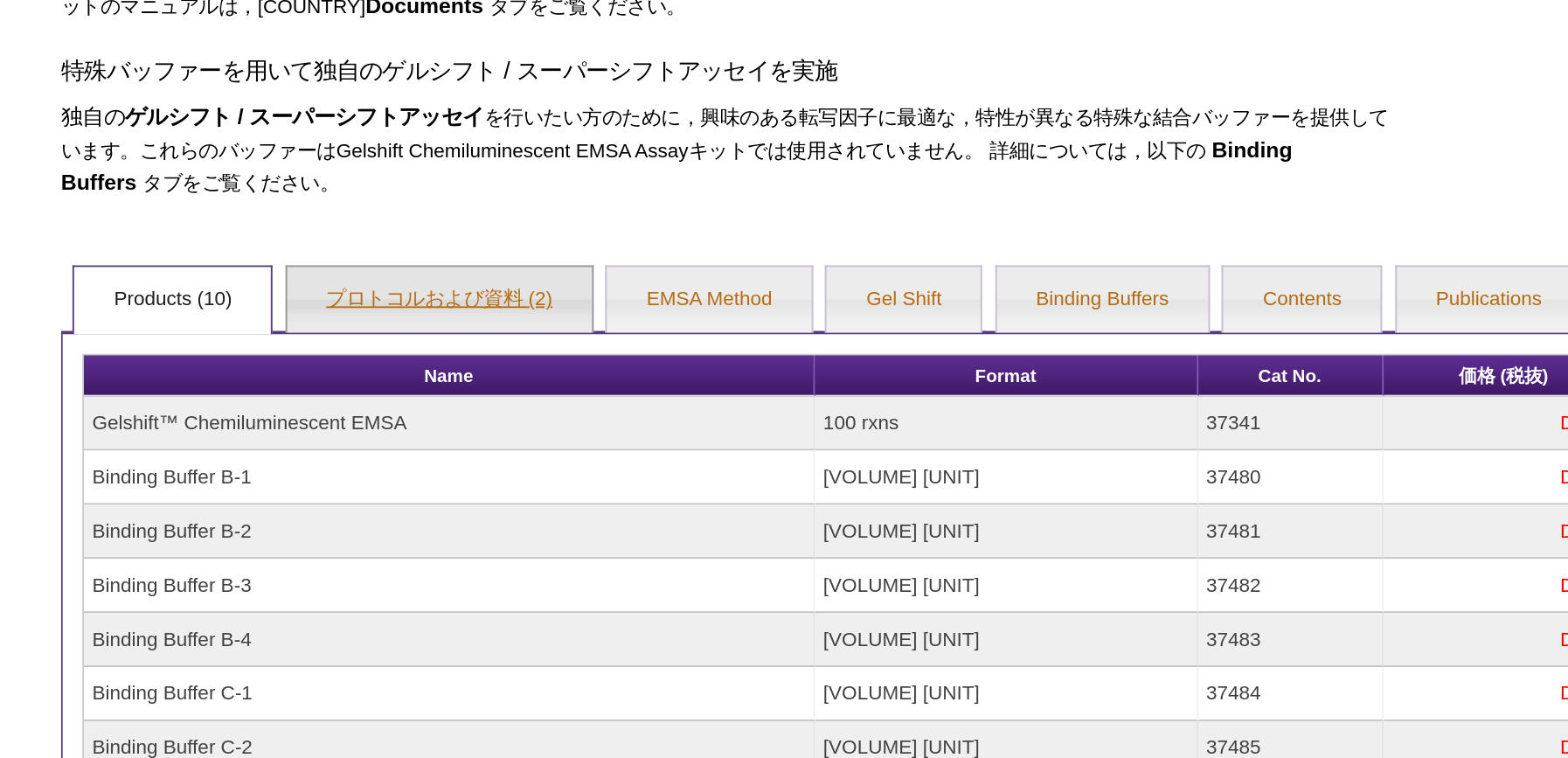 click on "プロトコルおよび資料 (2)" at bounding box center (547, 198) 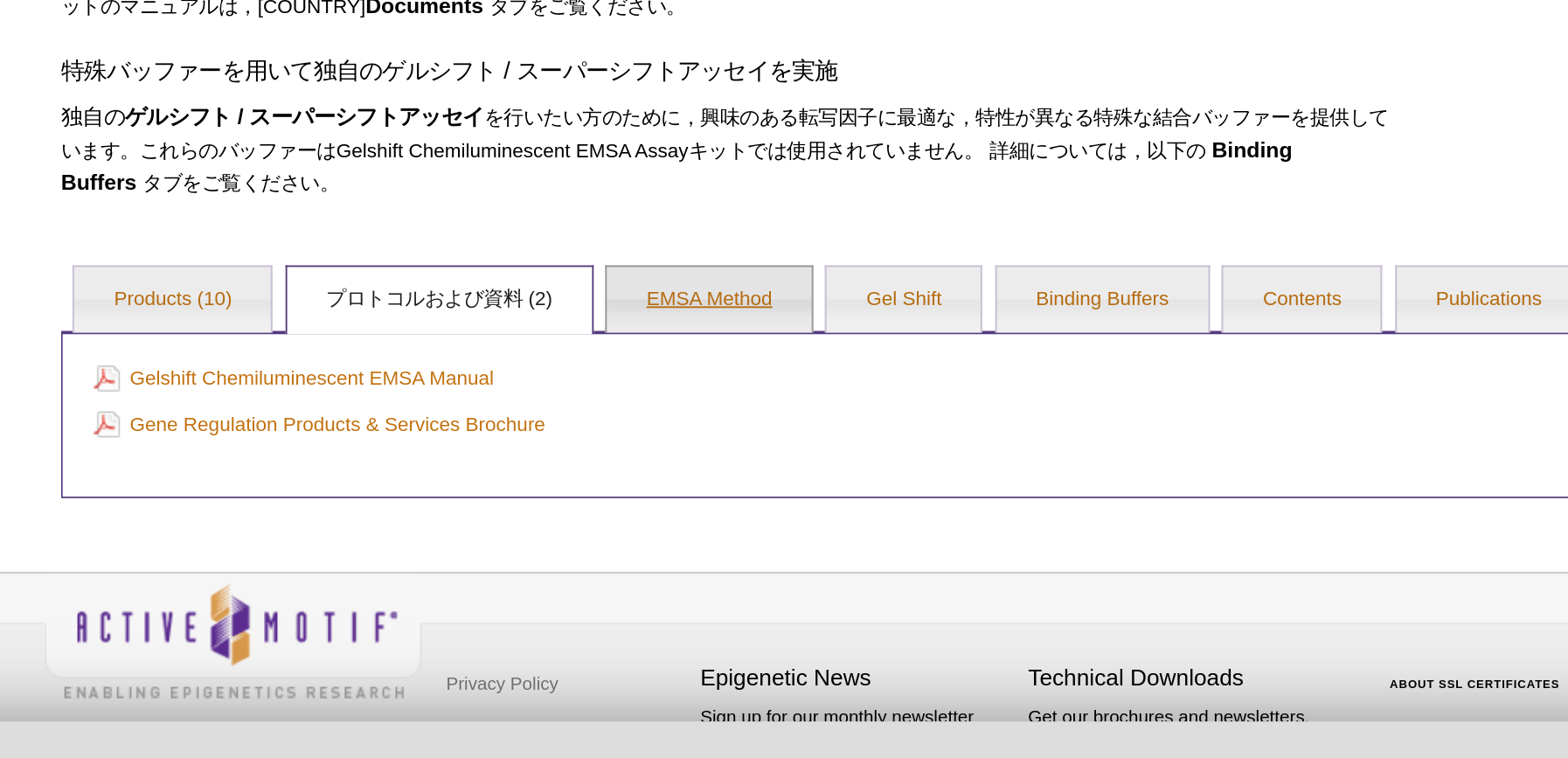 click on "EMSA Method" at bounding box center (690, 460) 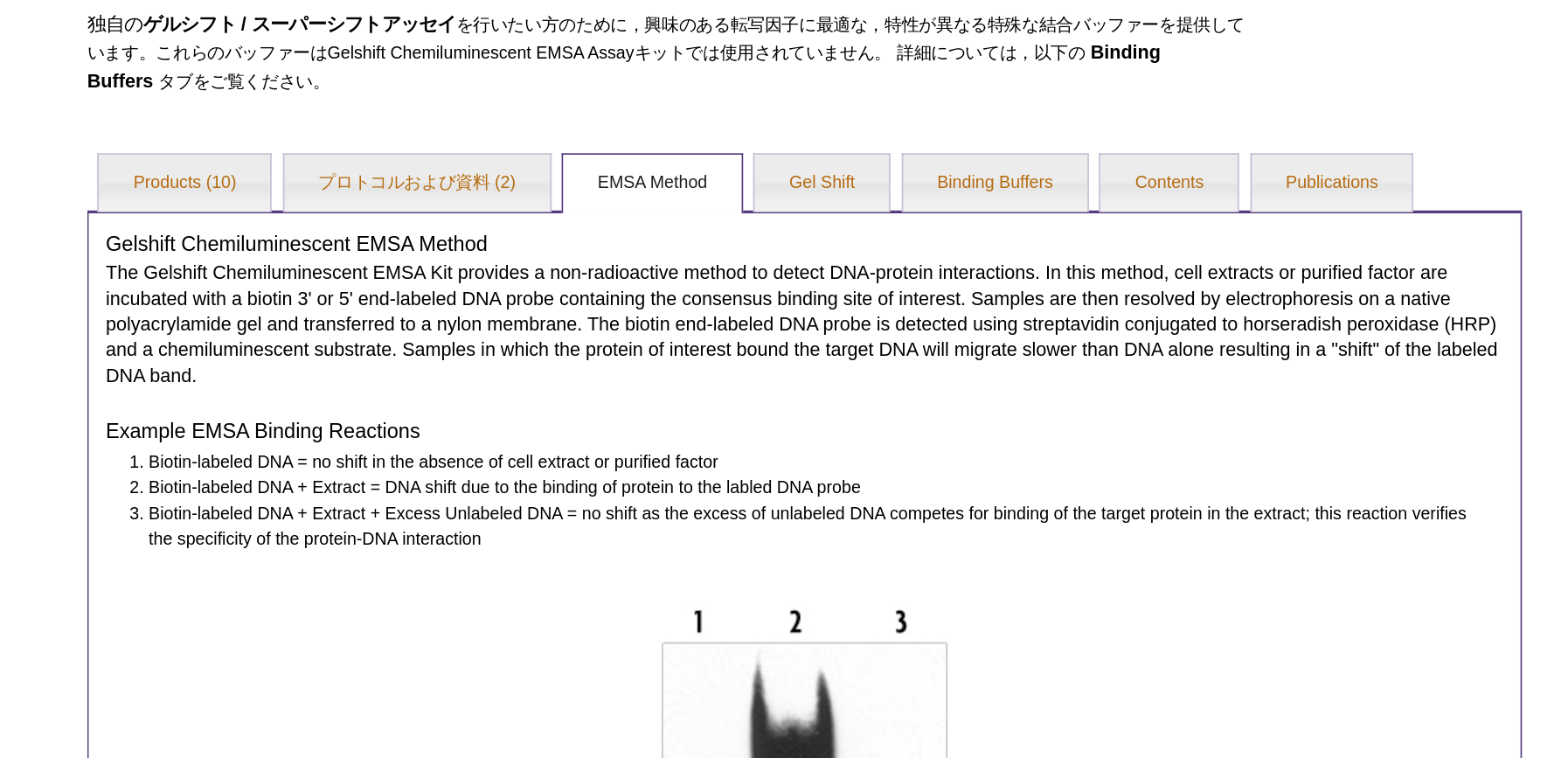 scroll, scrollTop: 484, scrollLeft: 0, axis: vertical 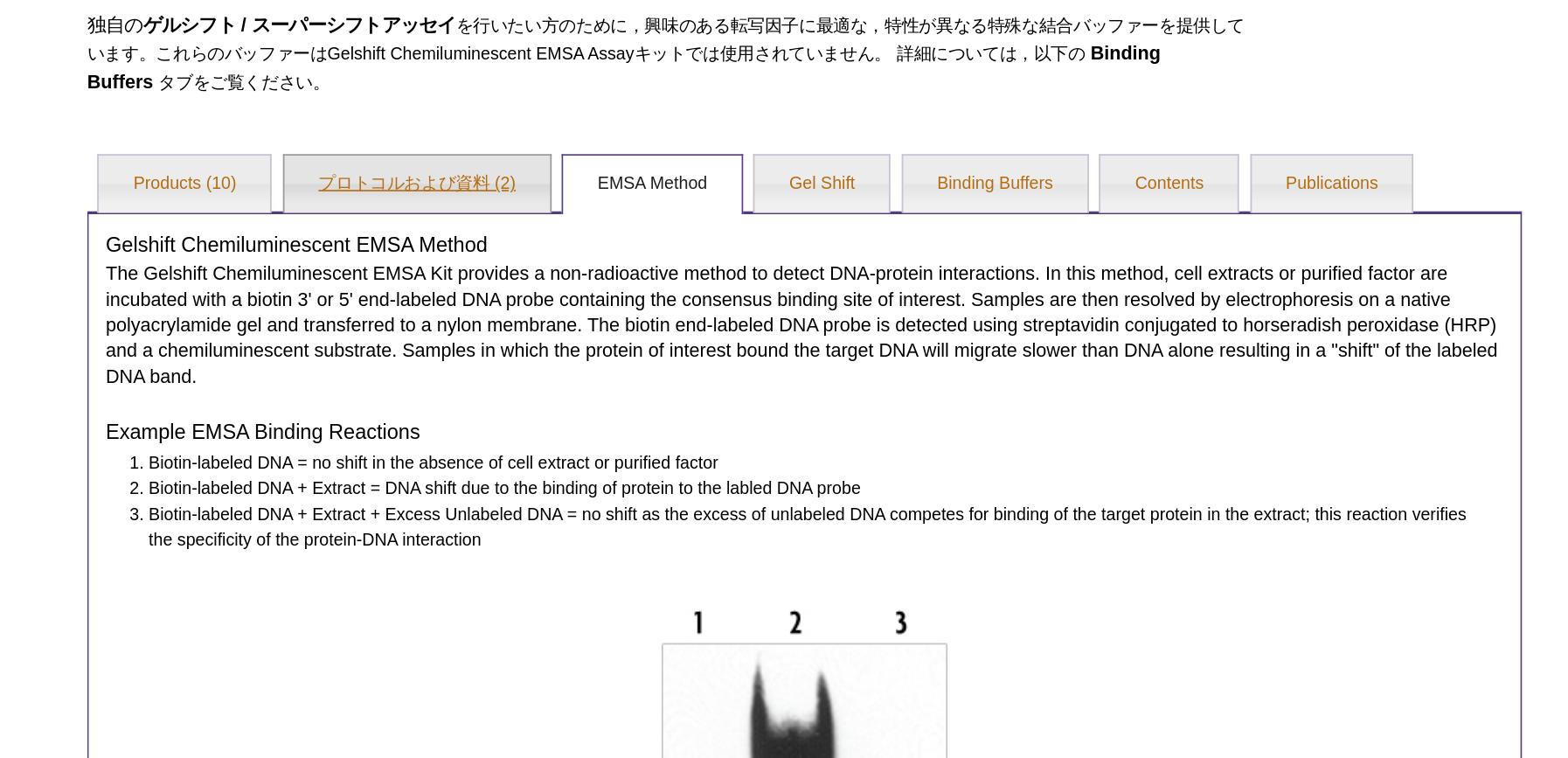 click on "プロトコルおよび資料 (2)" at bounding box center (547, 113) 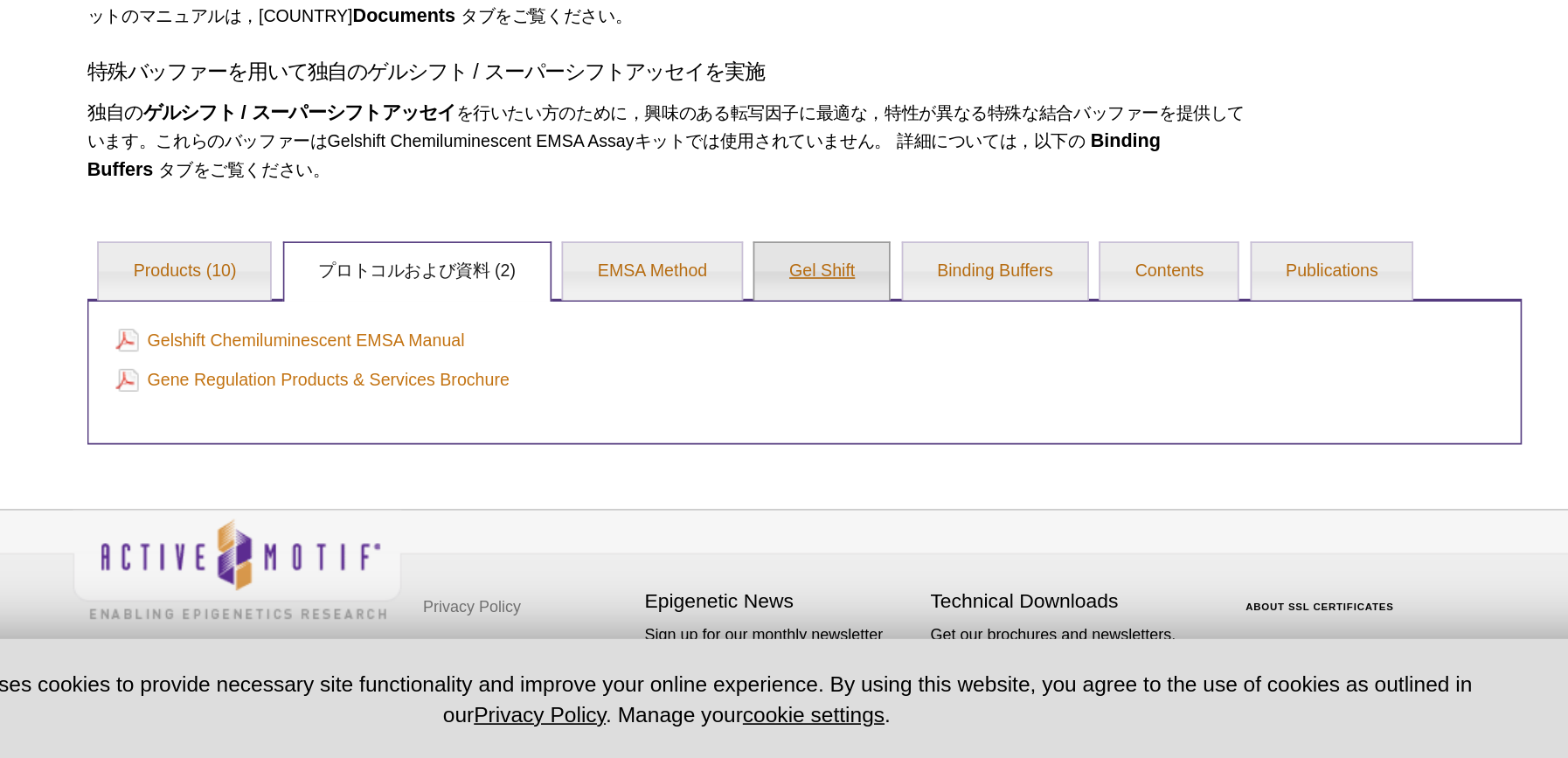click on "Gel Shift" at bounding box center (794, 460) 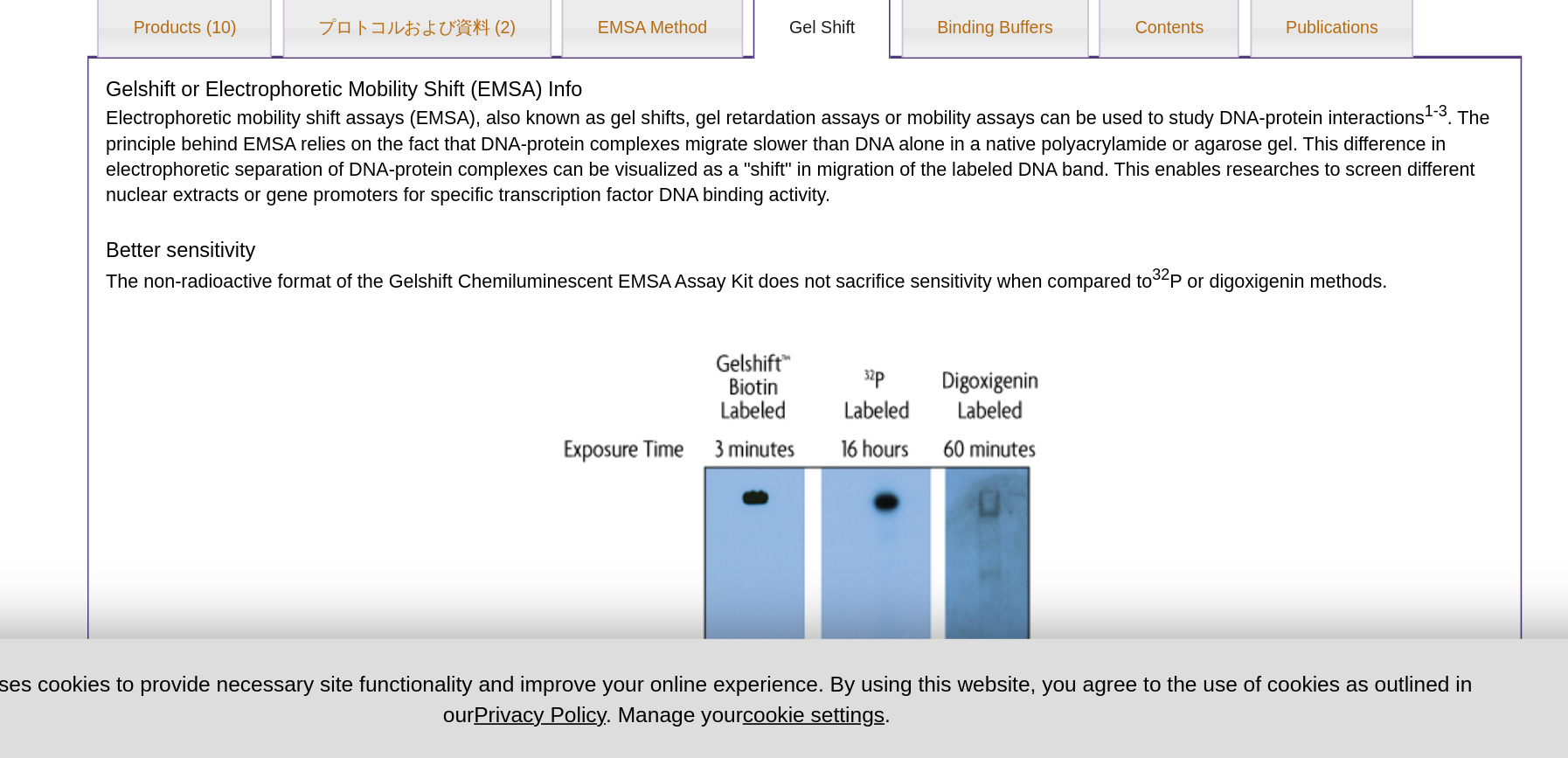 scroll, scrollTop: 287, scrollLeft: 0, axis: vertical 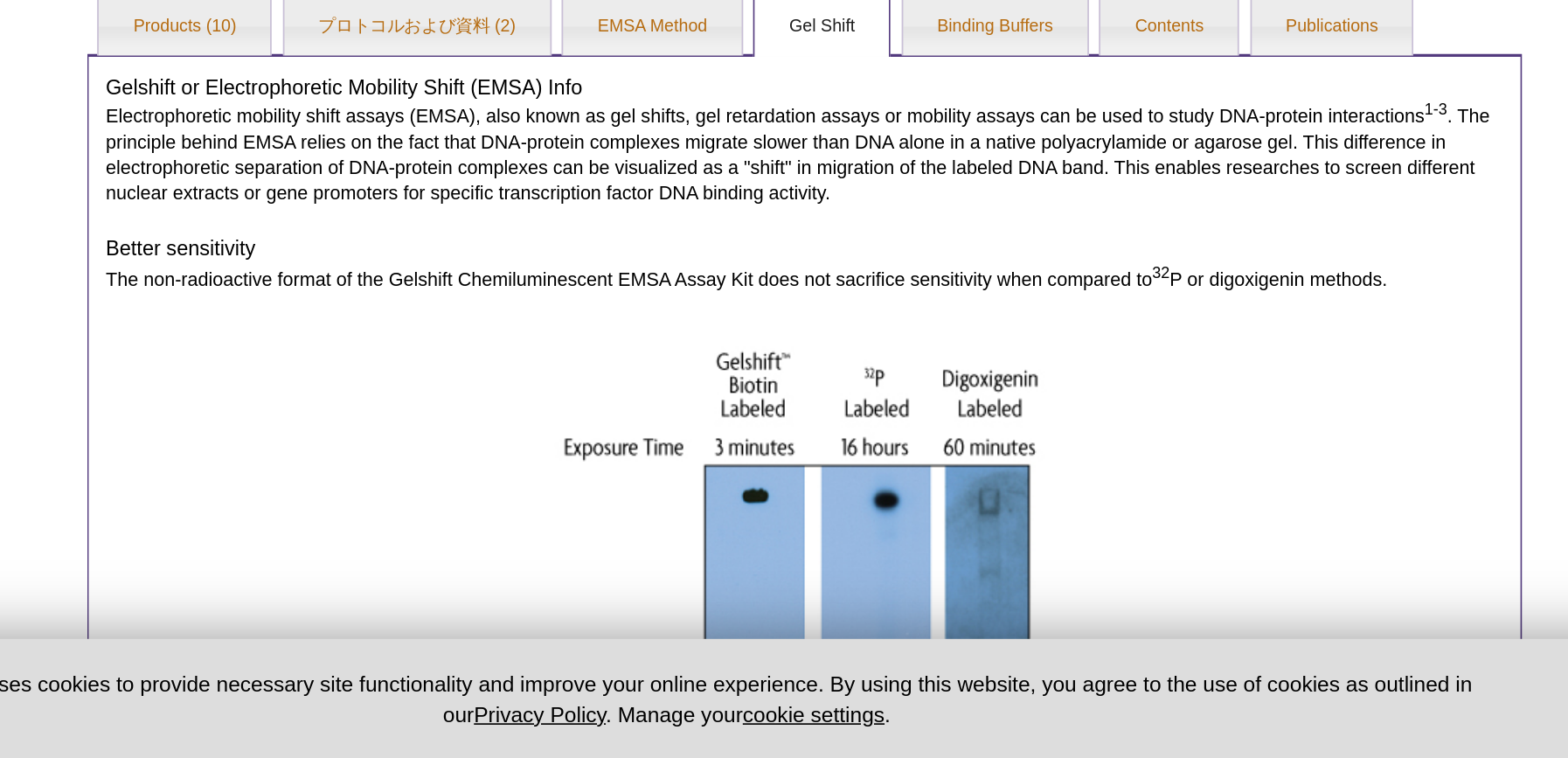 click at bounding box center (784, 651) 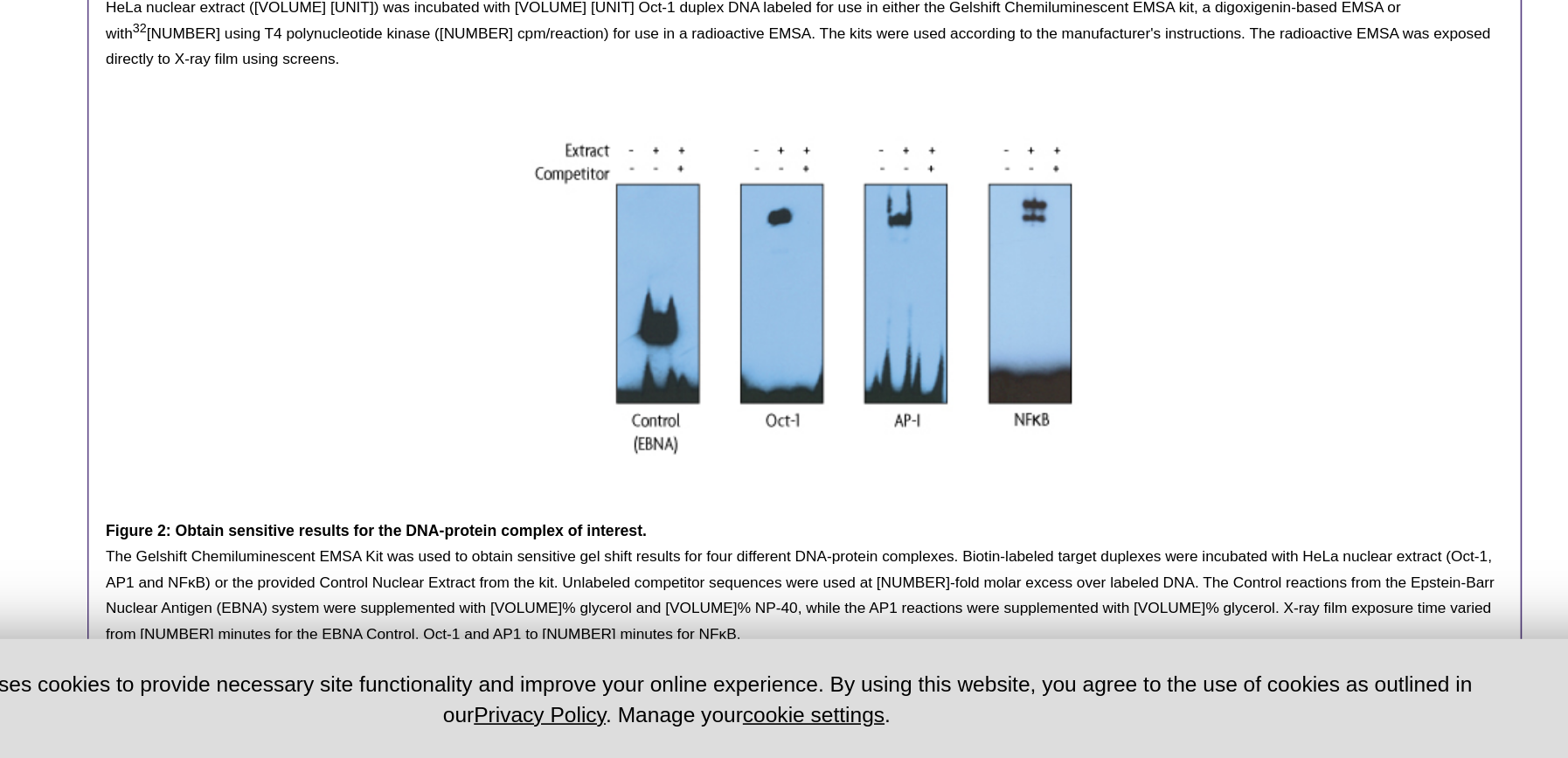 scroll, scrollTop: 879, scrollLeft: 0, axis: vertical 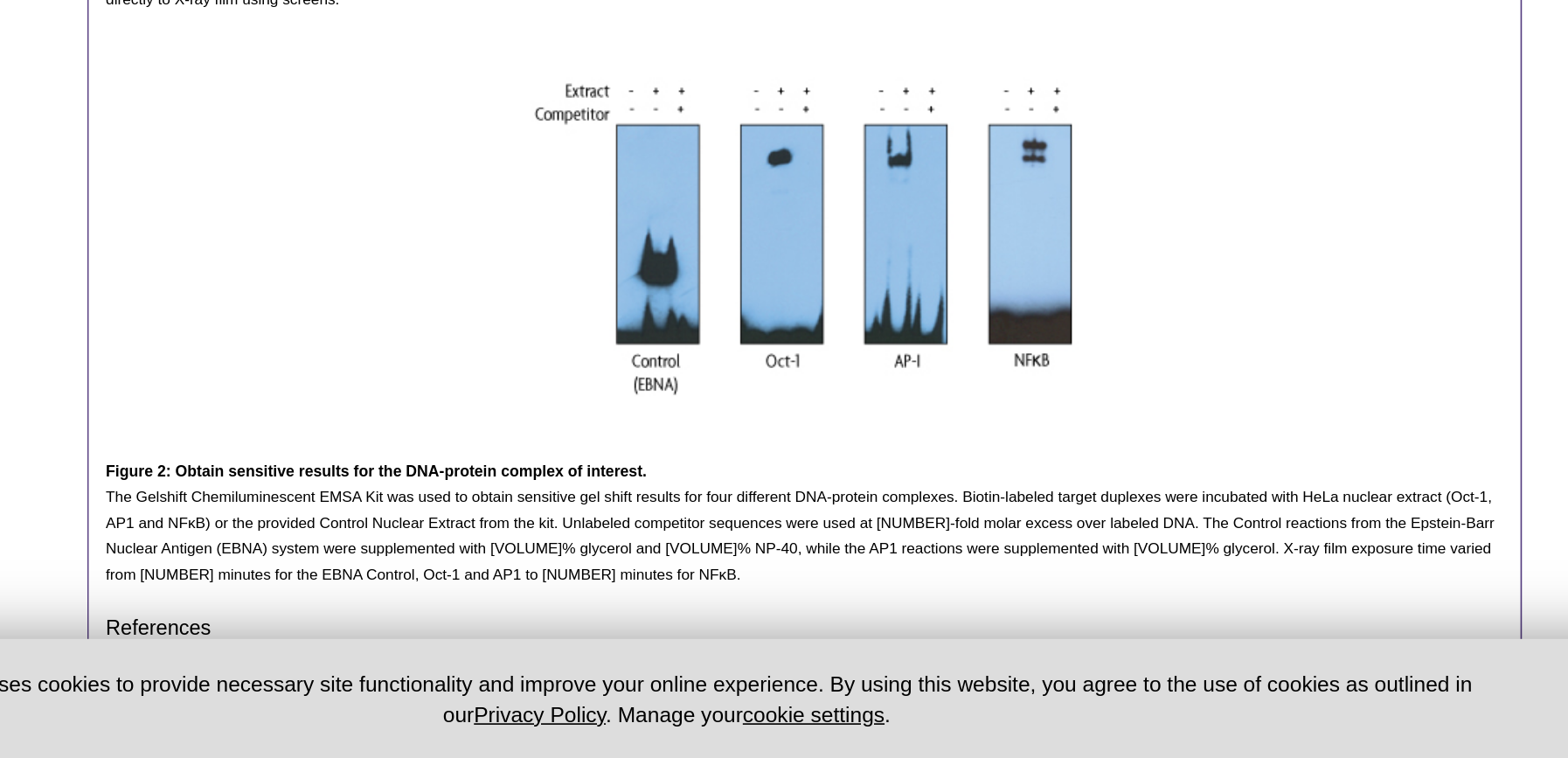 drag, startPoint x: 576, startPoint y: 581, endPoint x: 439, endPoint y: 623, distance: 143.29341 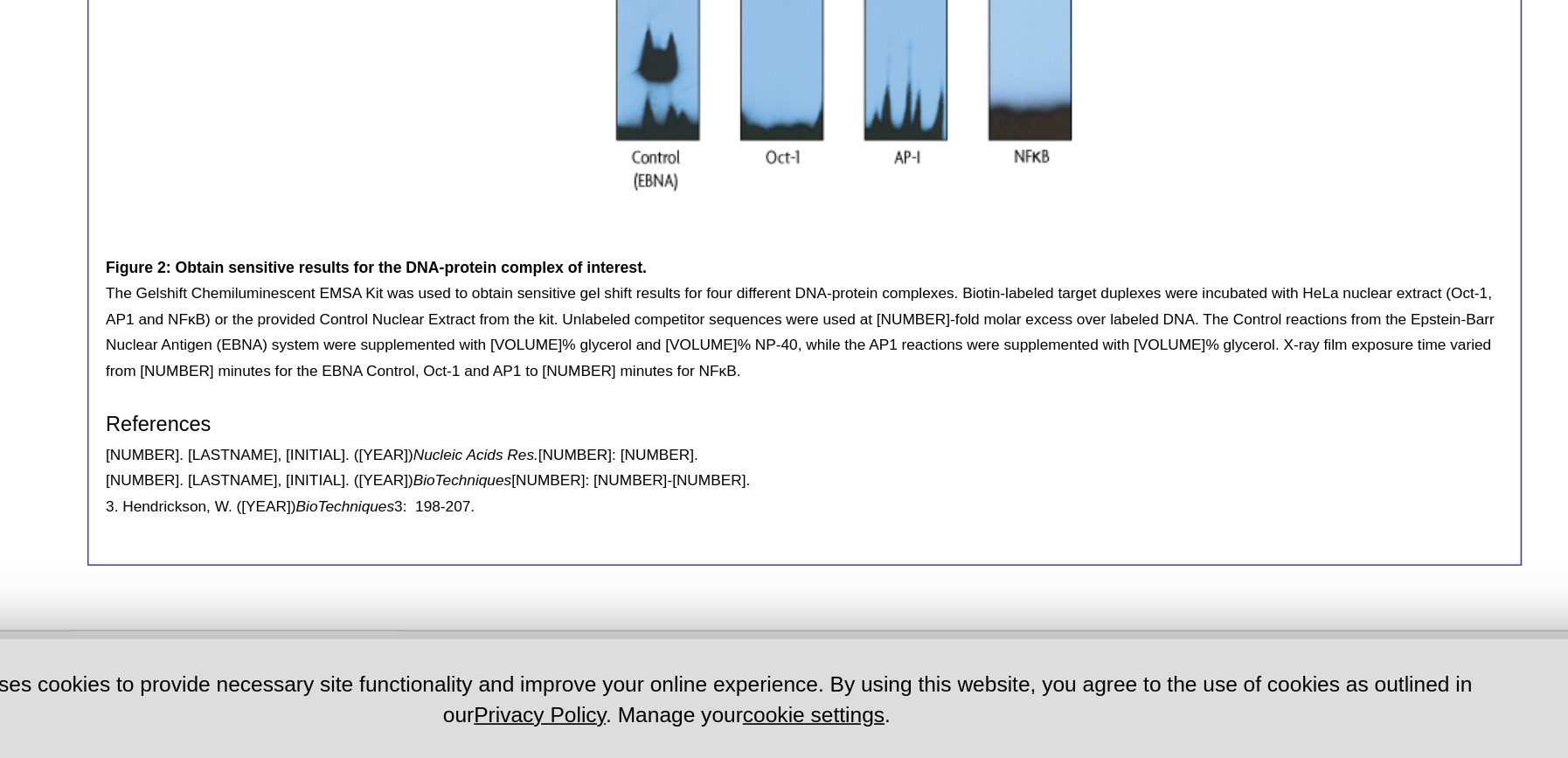 scroll, scrollTop: 1028, scrollLeft: 0, axis: vertical 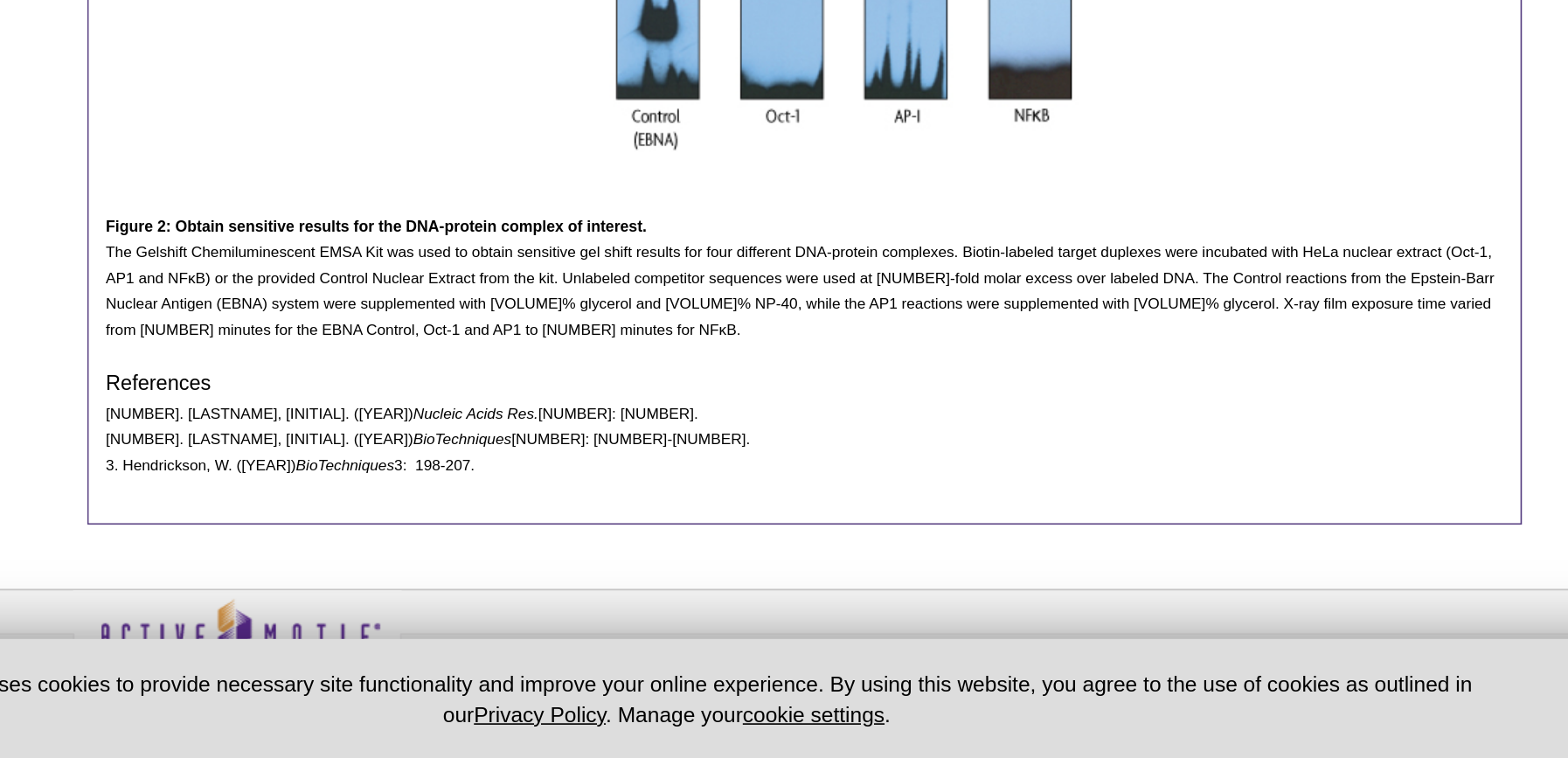 drag, startPoint x: 580, startPoint y: 567, endPoint x: 347, endPoint y: 405, distance: 283.7834 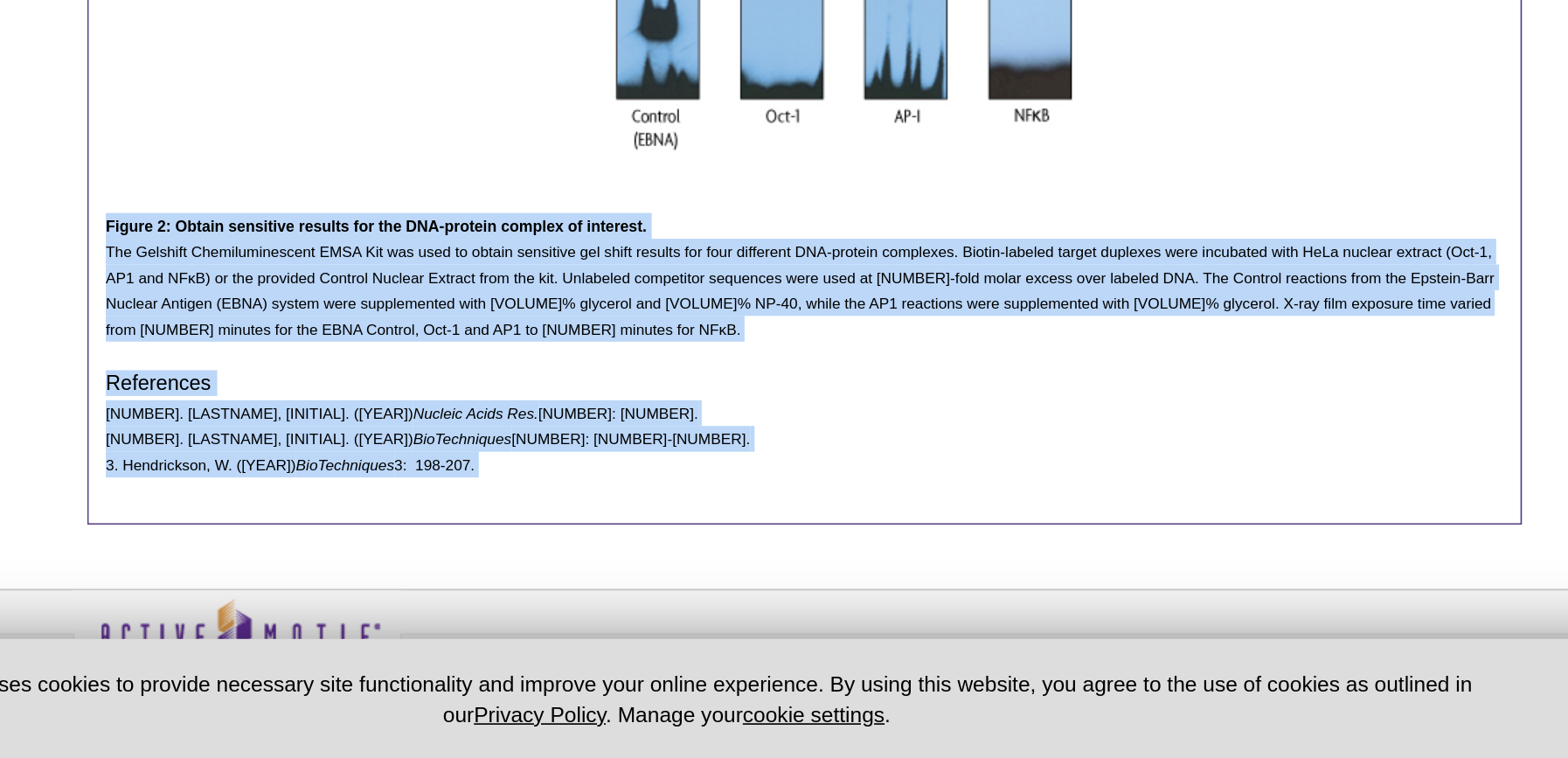 drag, startPoint x: 347, startPoint y: 405, endPoint x: 621, endPoint y: 574, distance: 321.92701 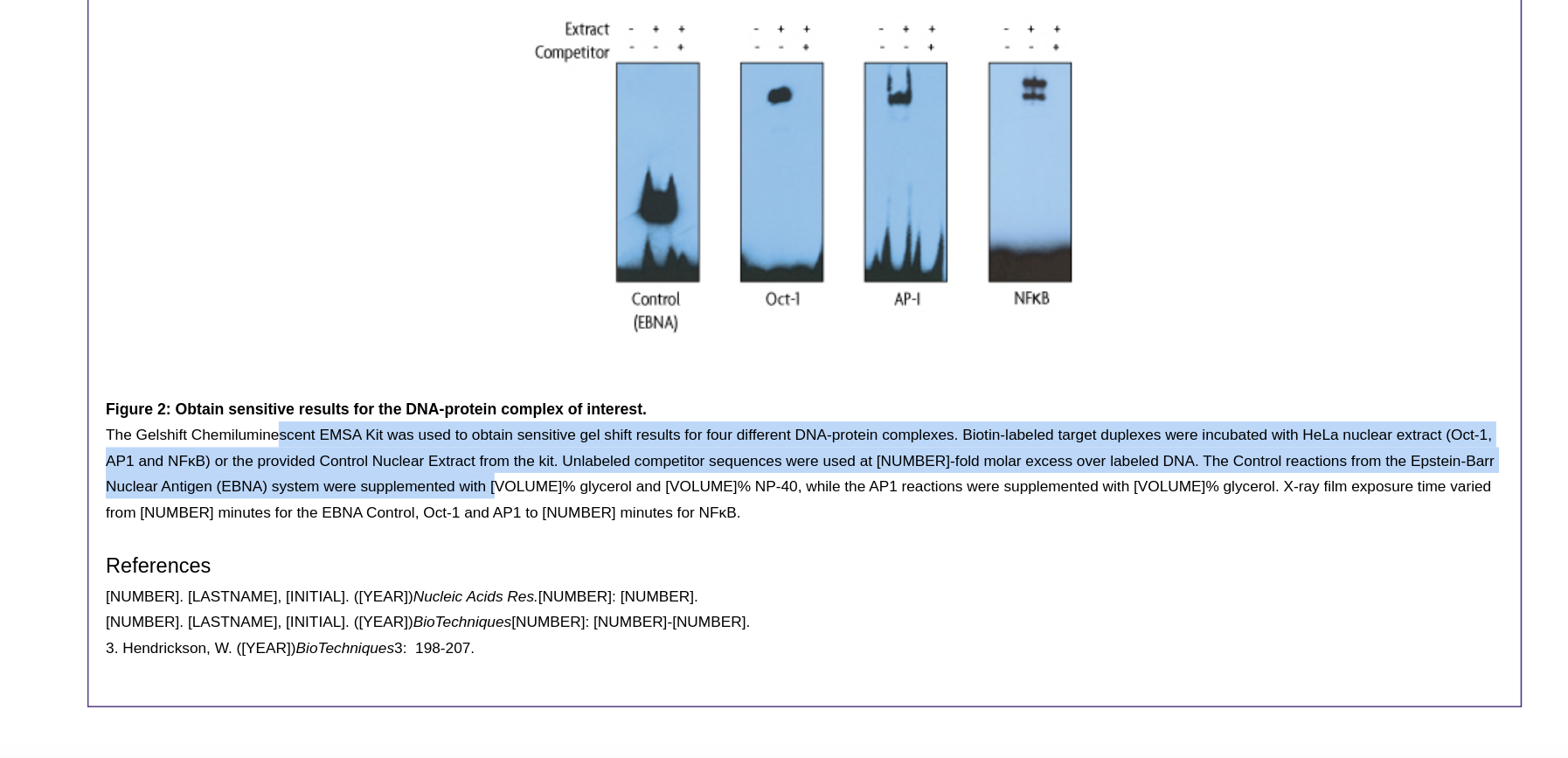 drag, startPoint x: 621, startPoint y: 574, endPoint x: 463, endPoint y: 427, distance: 215.80778 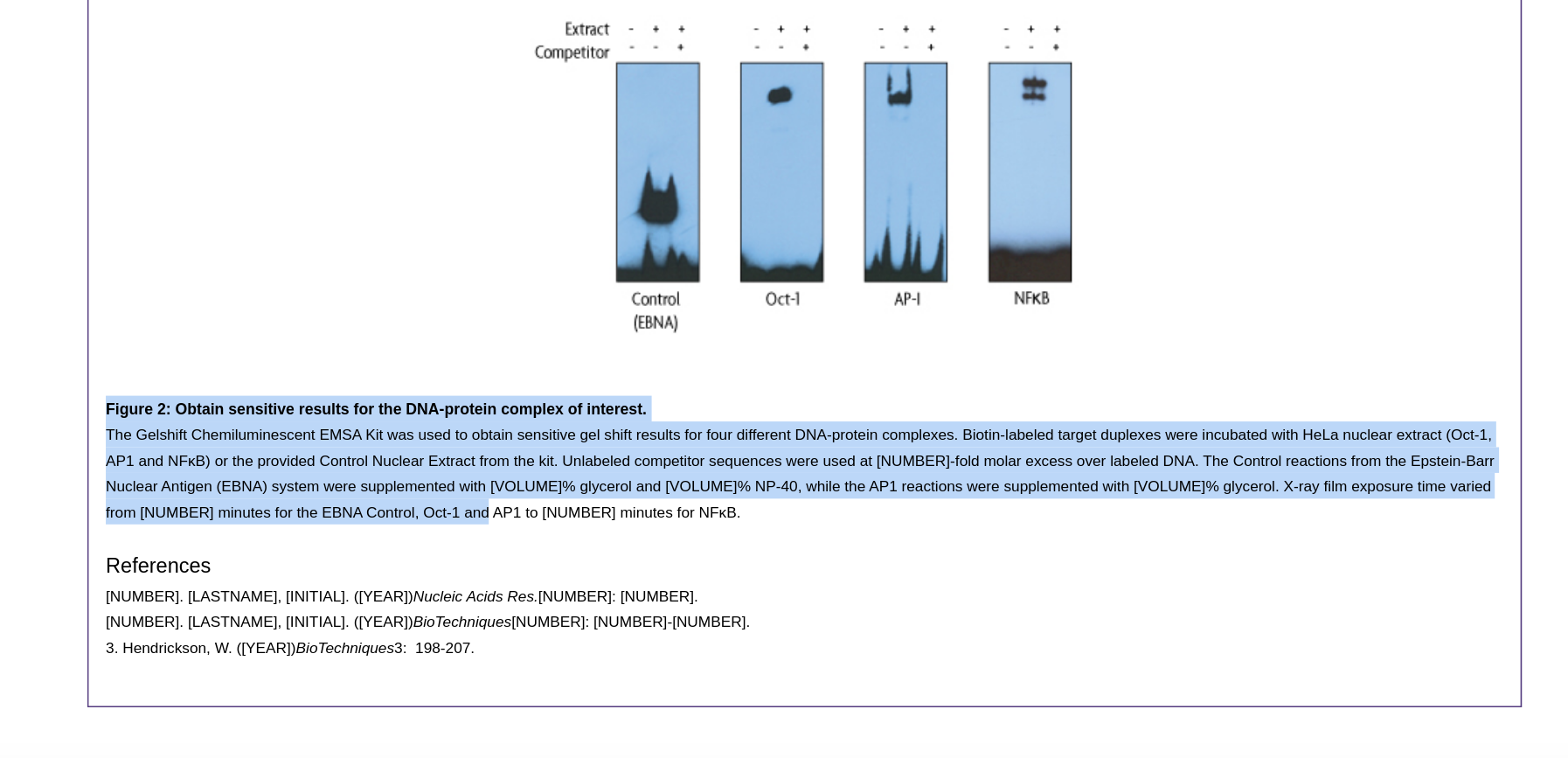 drag, startPoint x: 603, startPoint y: 482, endPoint x: 337, endPoint y: 405, distance: 276.92057 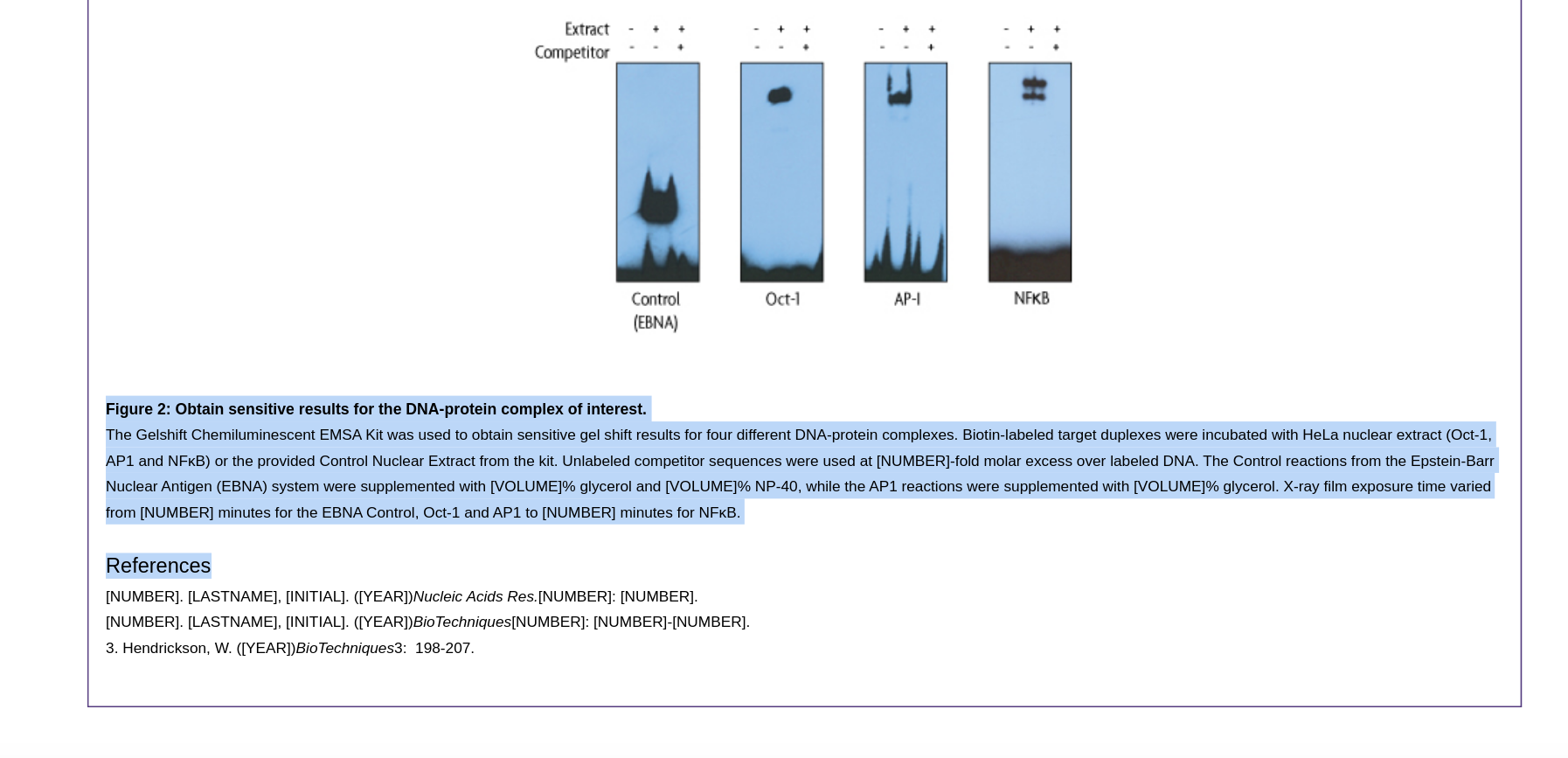 drag, startPoint x: 337, startPoint y: 405, endPoint x: 601, endPoint y: 500, distance: 280.57263 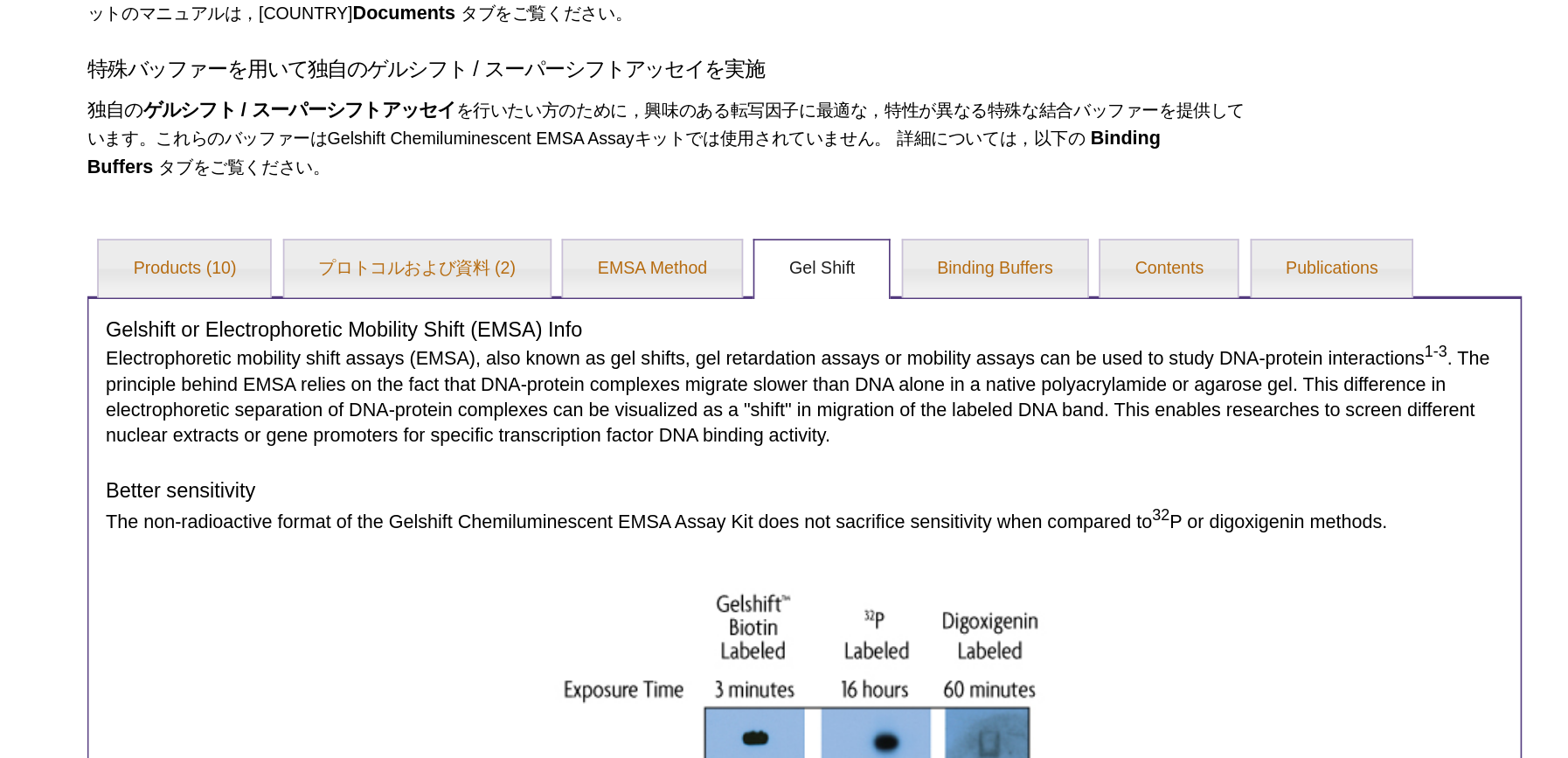 scroll, scrollTop: 431, scrollLeft: 0, axis: vertical 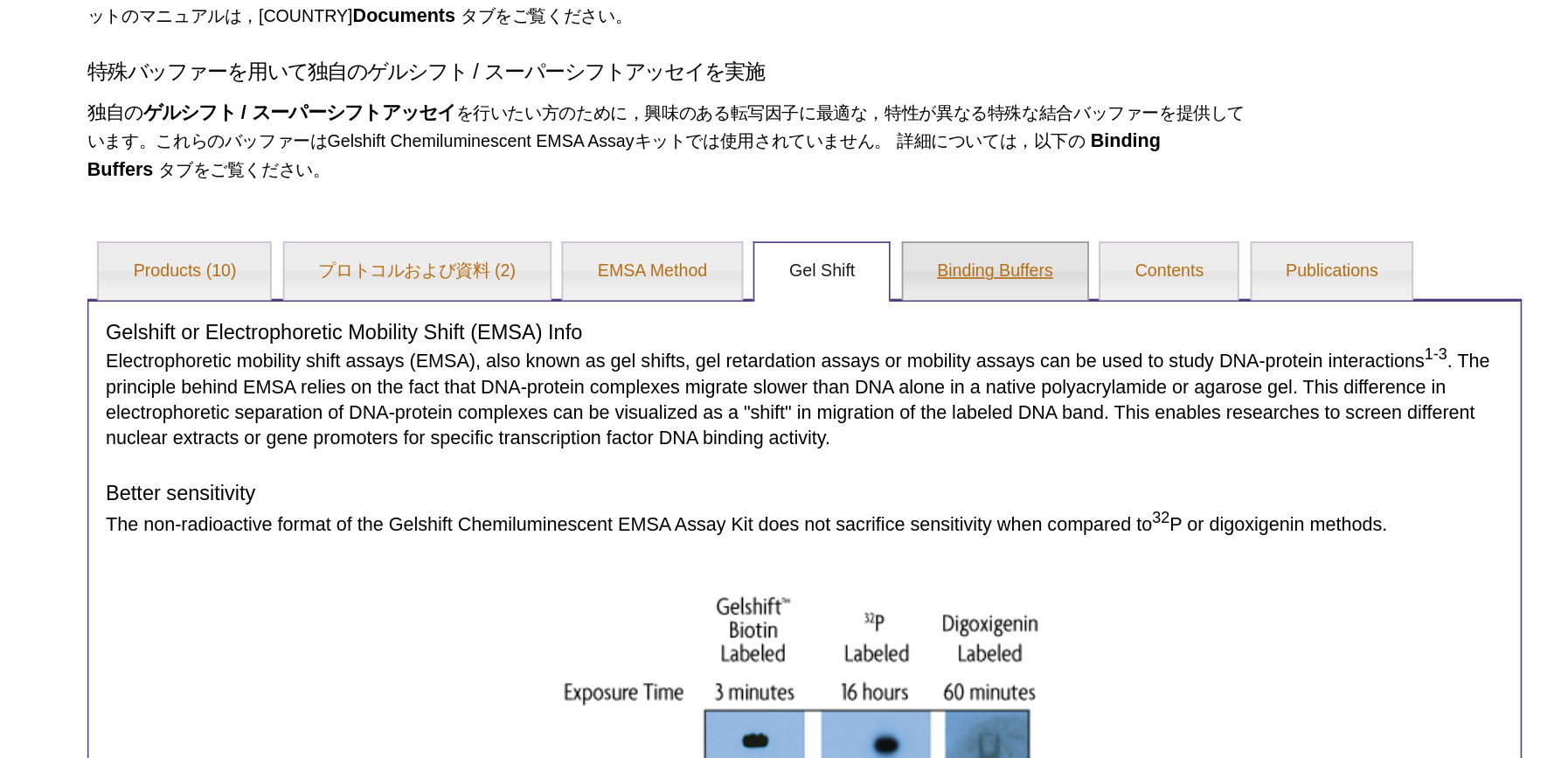 click on "Binding Buffers" at bounding box center [900, 166] 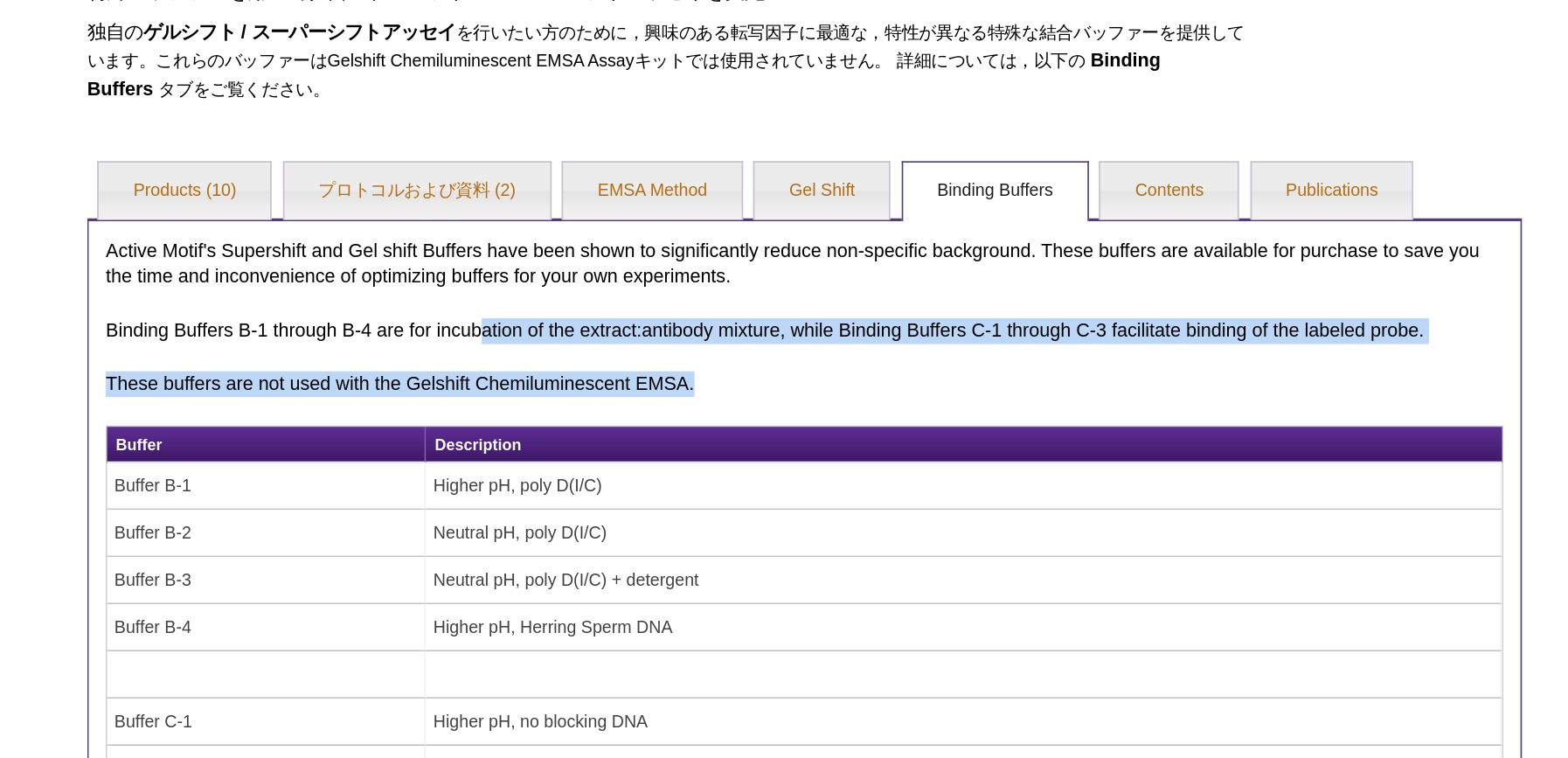 drag, startPoint x: 760, startPoint y: 255, endPoint x: 586, endPoint y: 237, distance: 174.92856 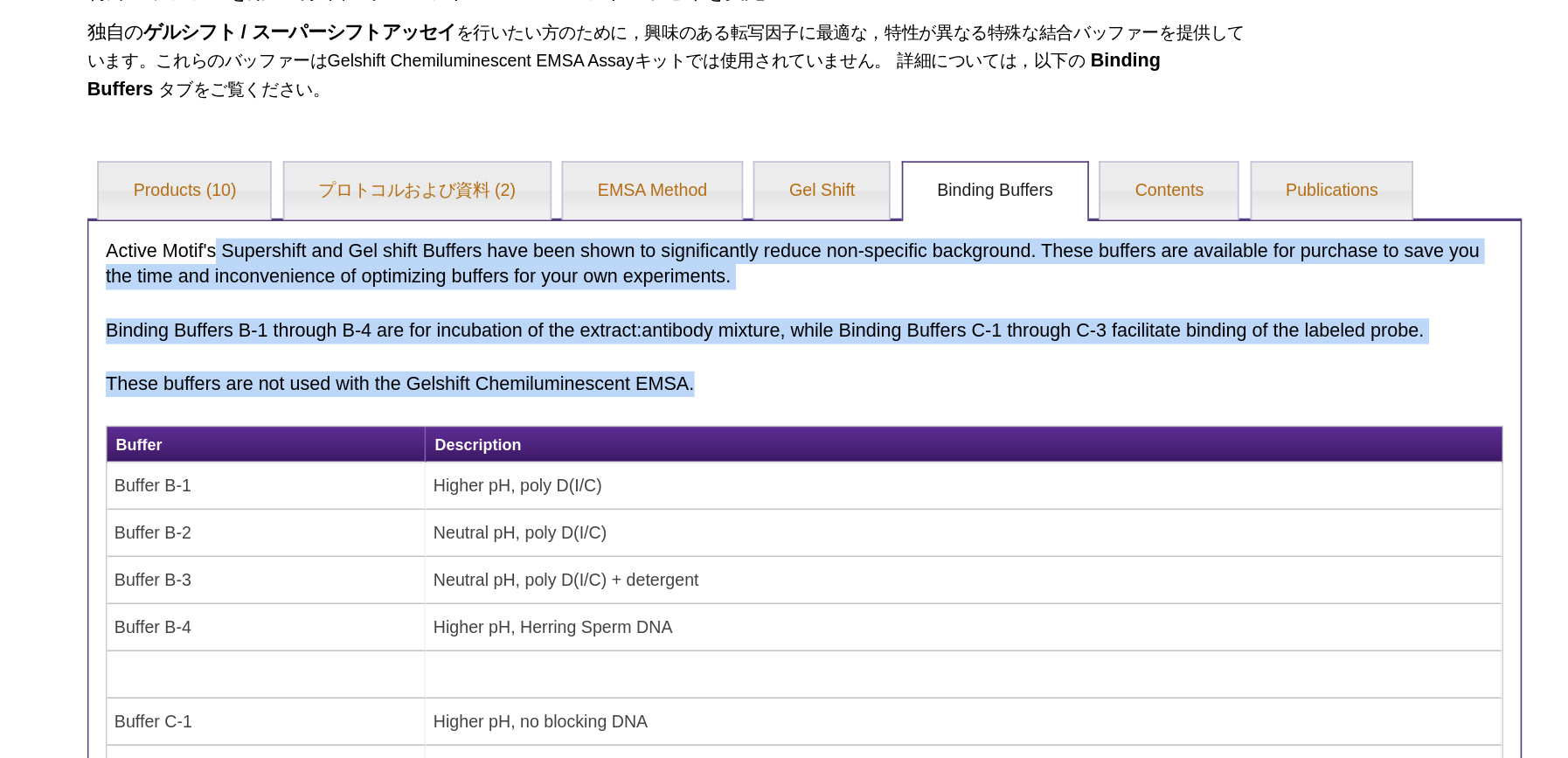 drag, startPoint x: 728, startPoint y: 277, endPoint x: 425, endPoint y: 205, distance: 311.43699 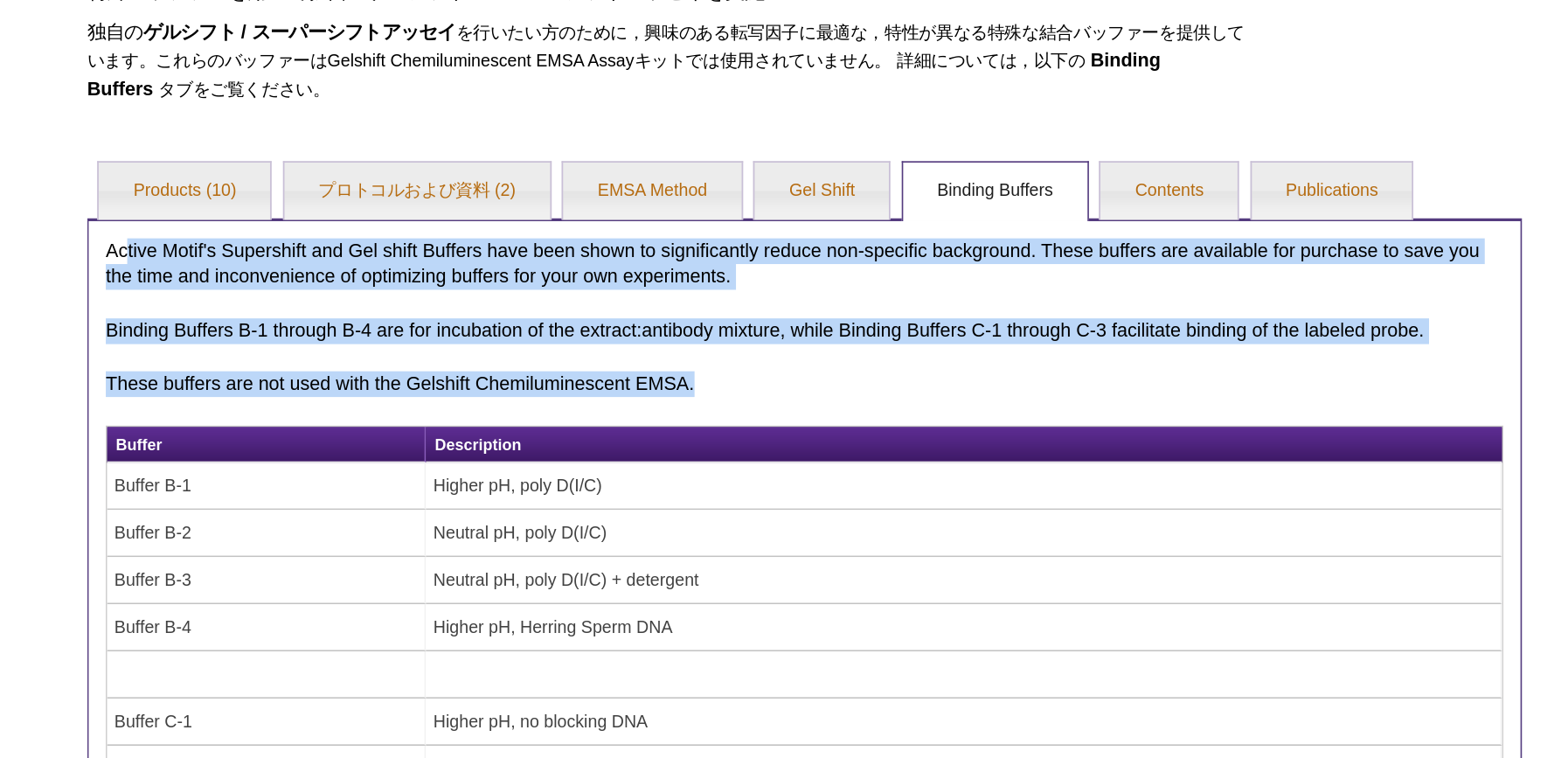 drag, startPoint x: 721, startPoint y: 295, endPoint x: 370, endPoint y: 205, distance: 362.3548 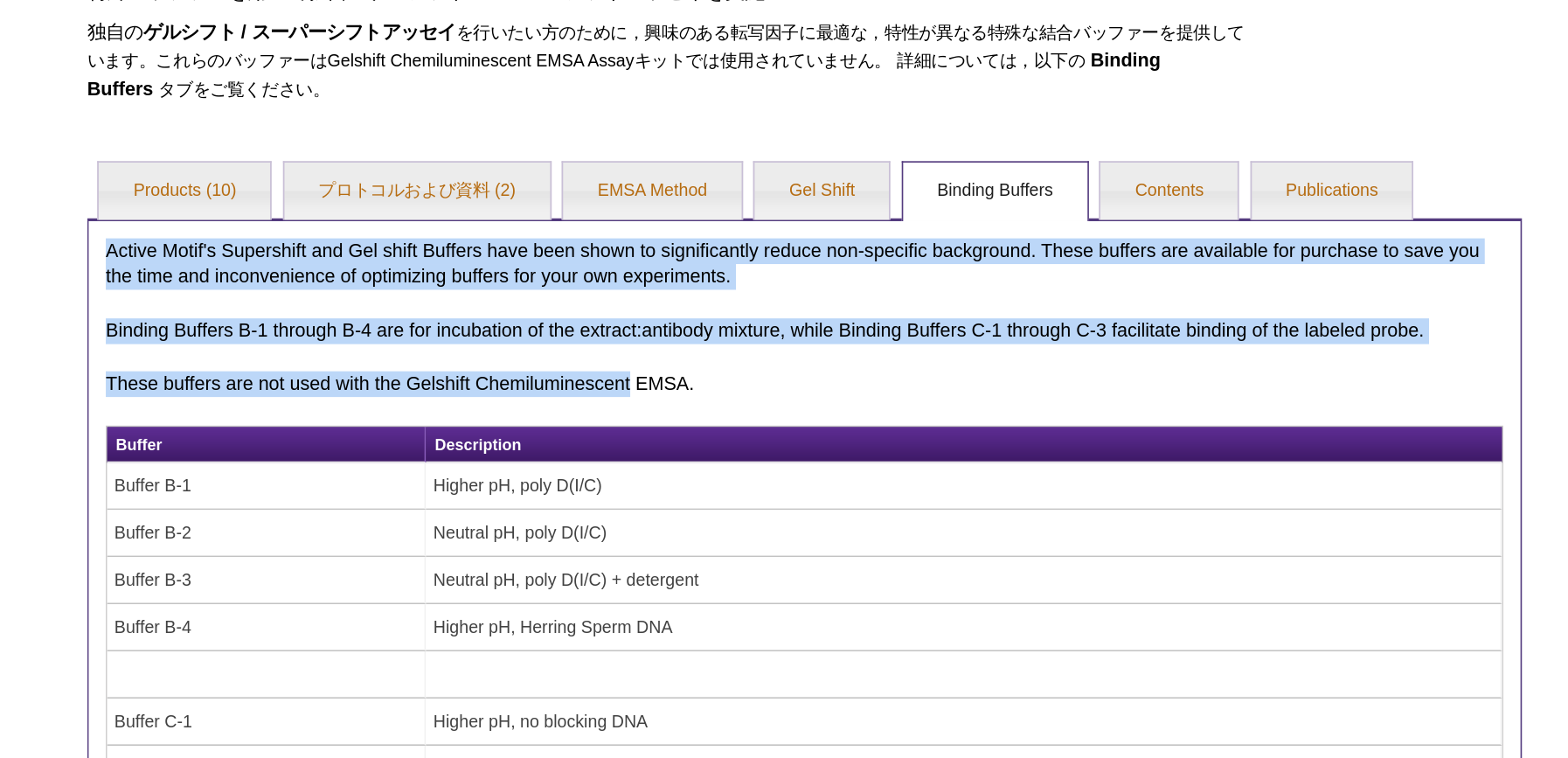 drag, startPoint x: 370, startPoint y: 205, endPoint x: 644, endPoint y: 289, distance: 286.58681 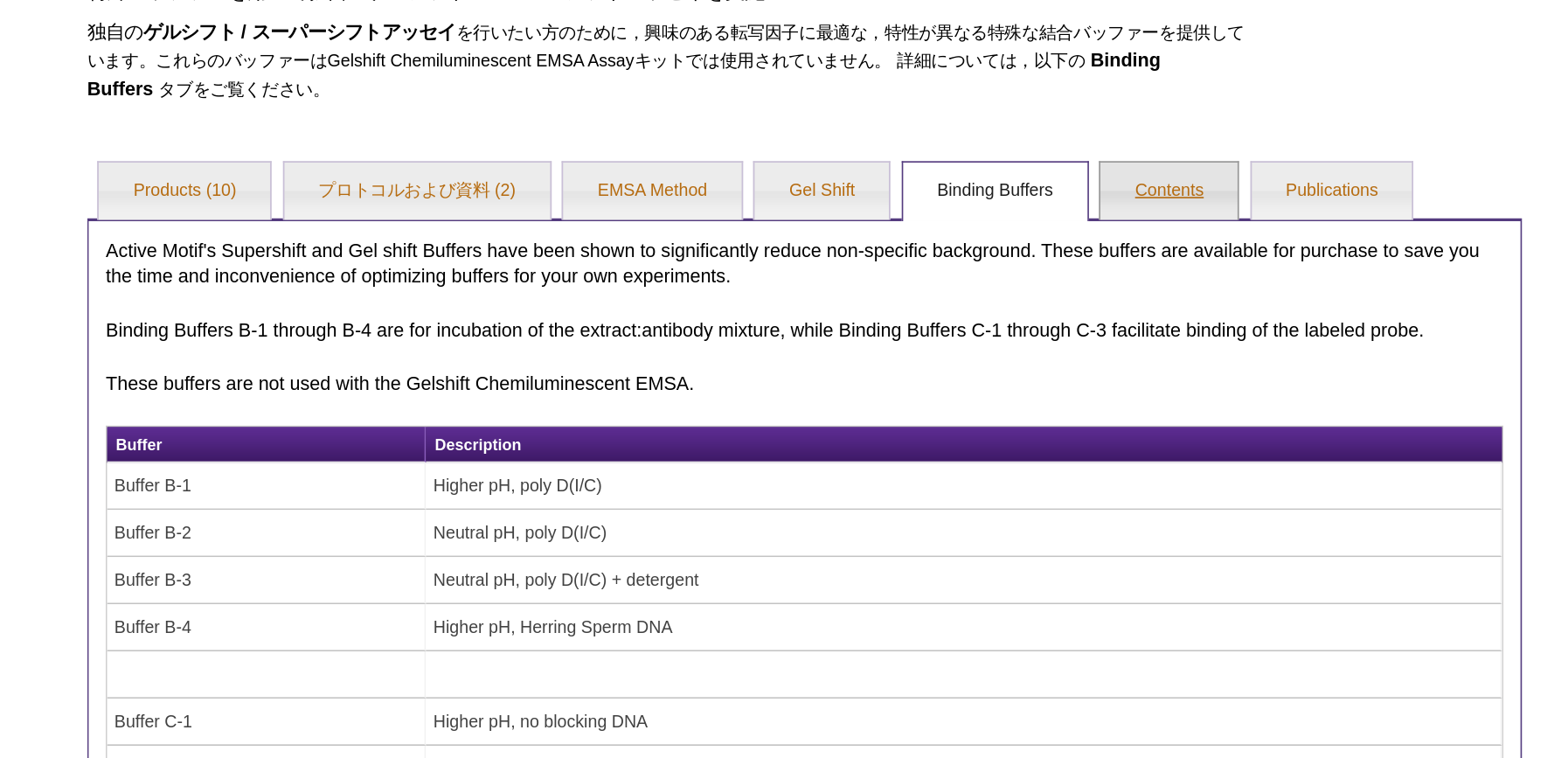click on "Contents" at bounding box center (1007, 166) 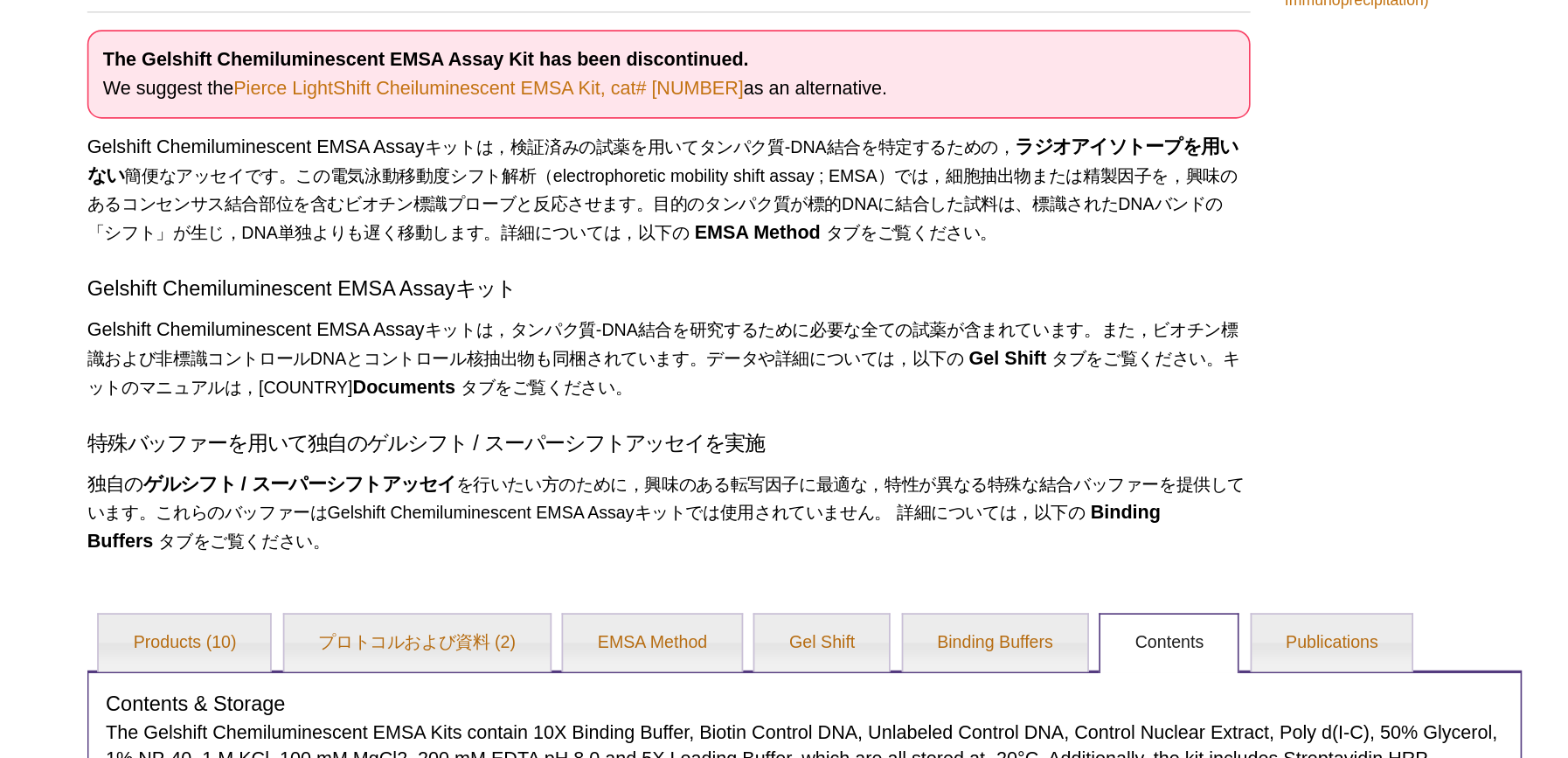scroll, scrollTop: 155, scrollLeft: 0, axis: vertical 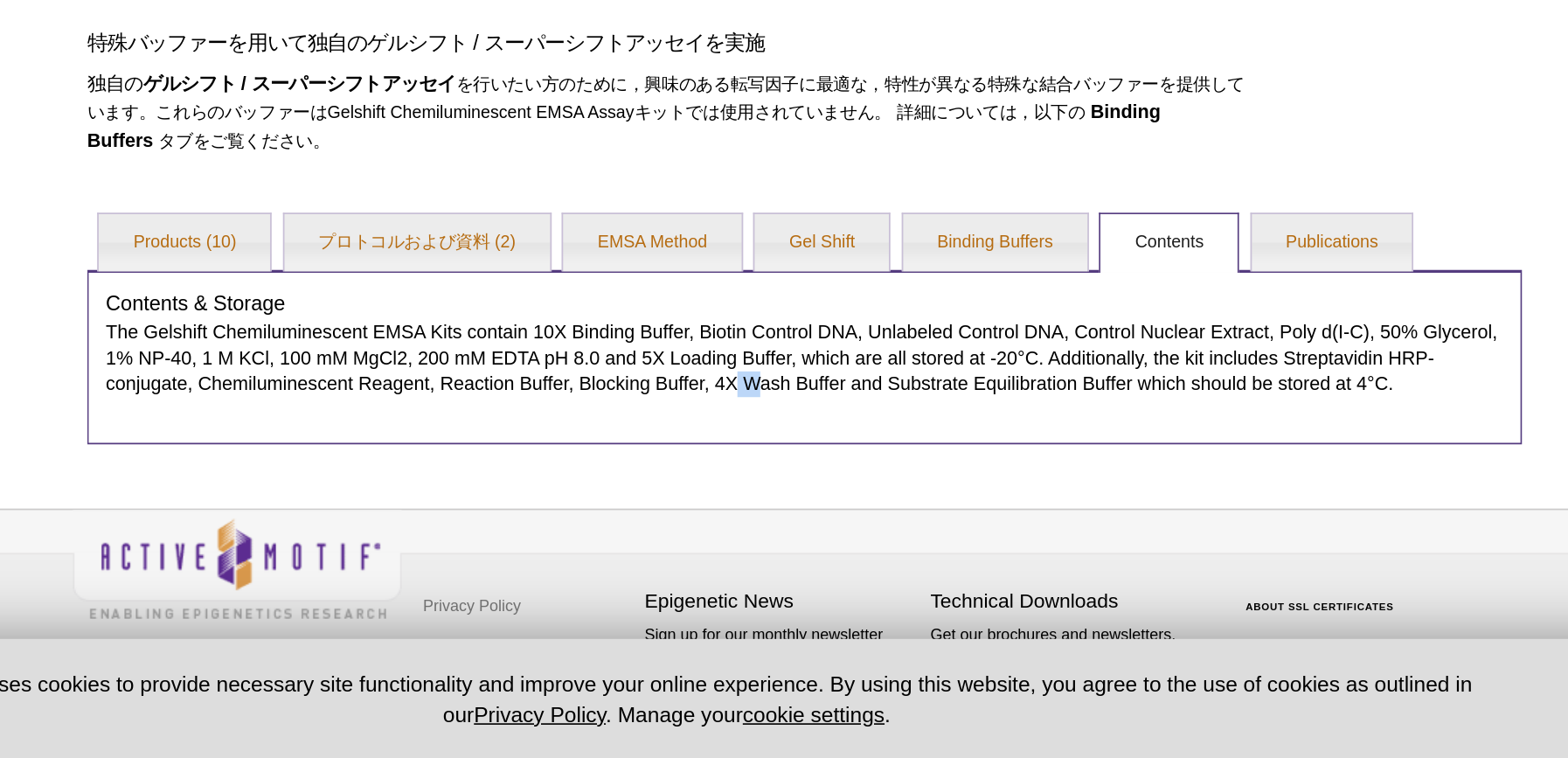 drag, startPoint x: 779, startPoint y: 560, endPoint x: 763, endPoint y: 522, distance: 41.231056 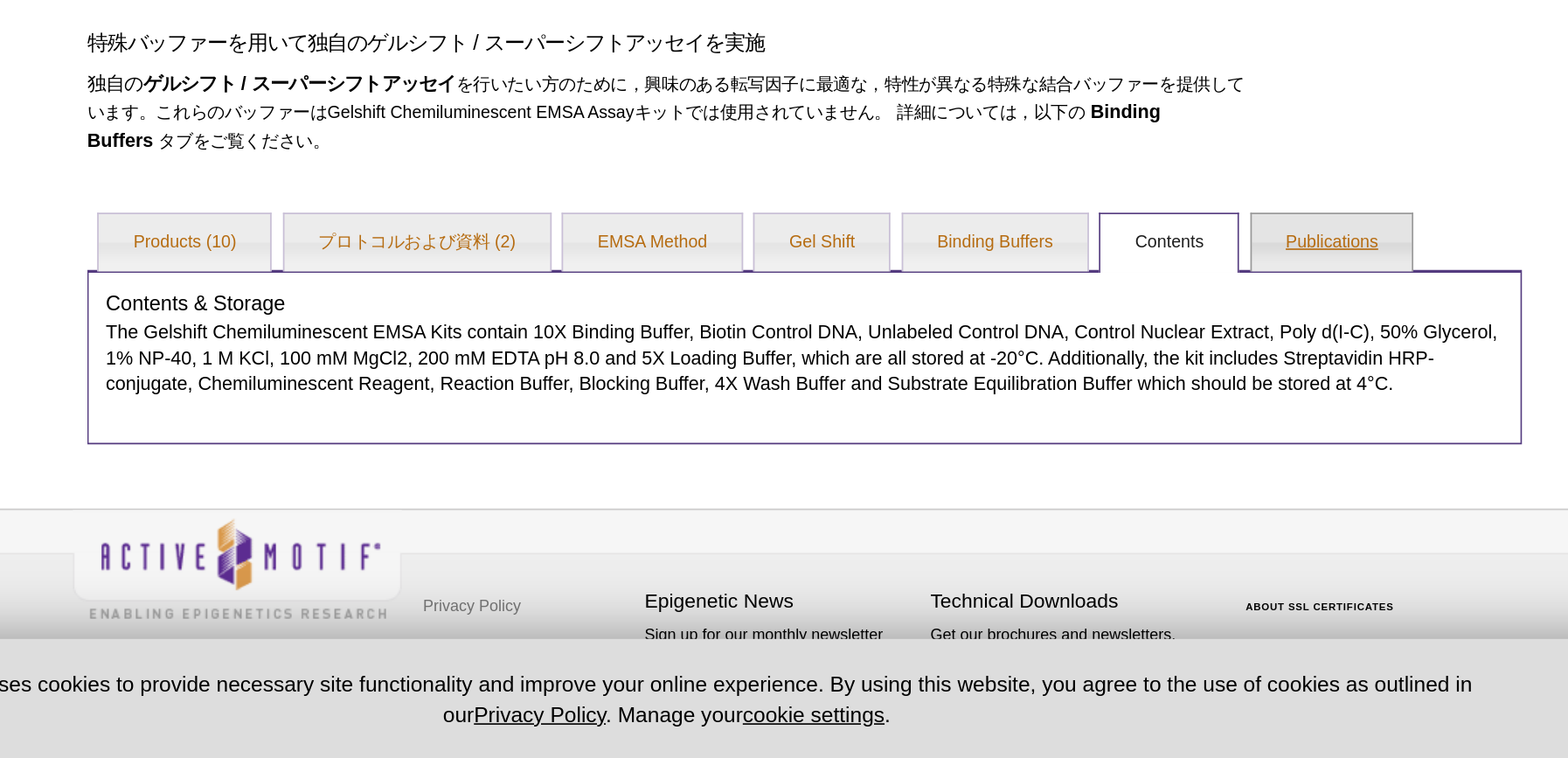 click on "Publications" at bounding box center [1107, 442] 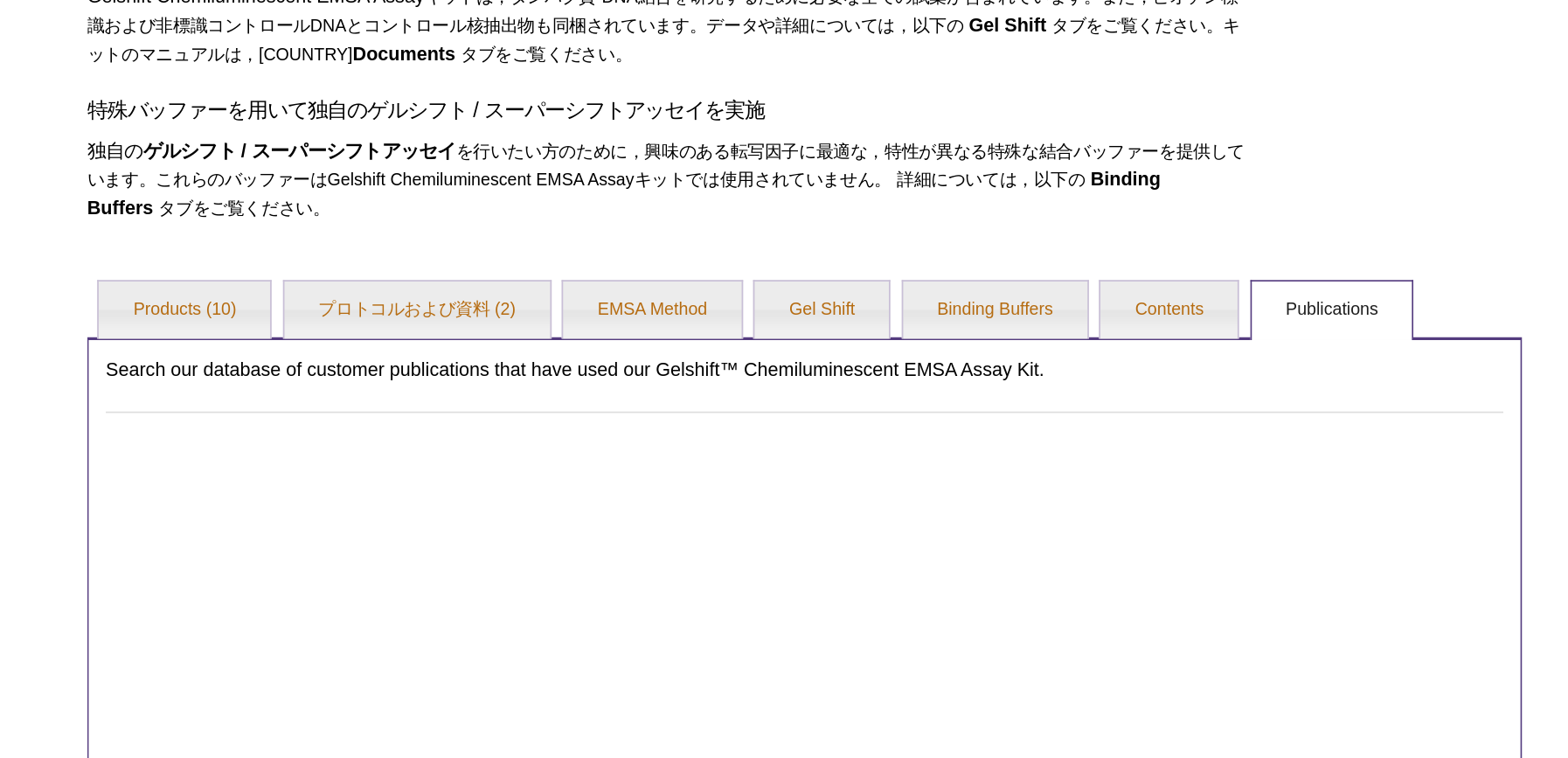 scroll, scrollTop: 379, scrollLeft: 0, axis: vertical 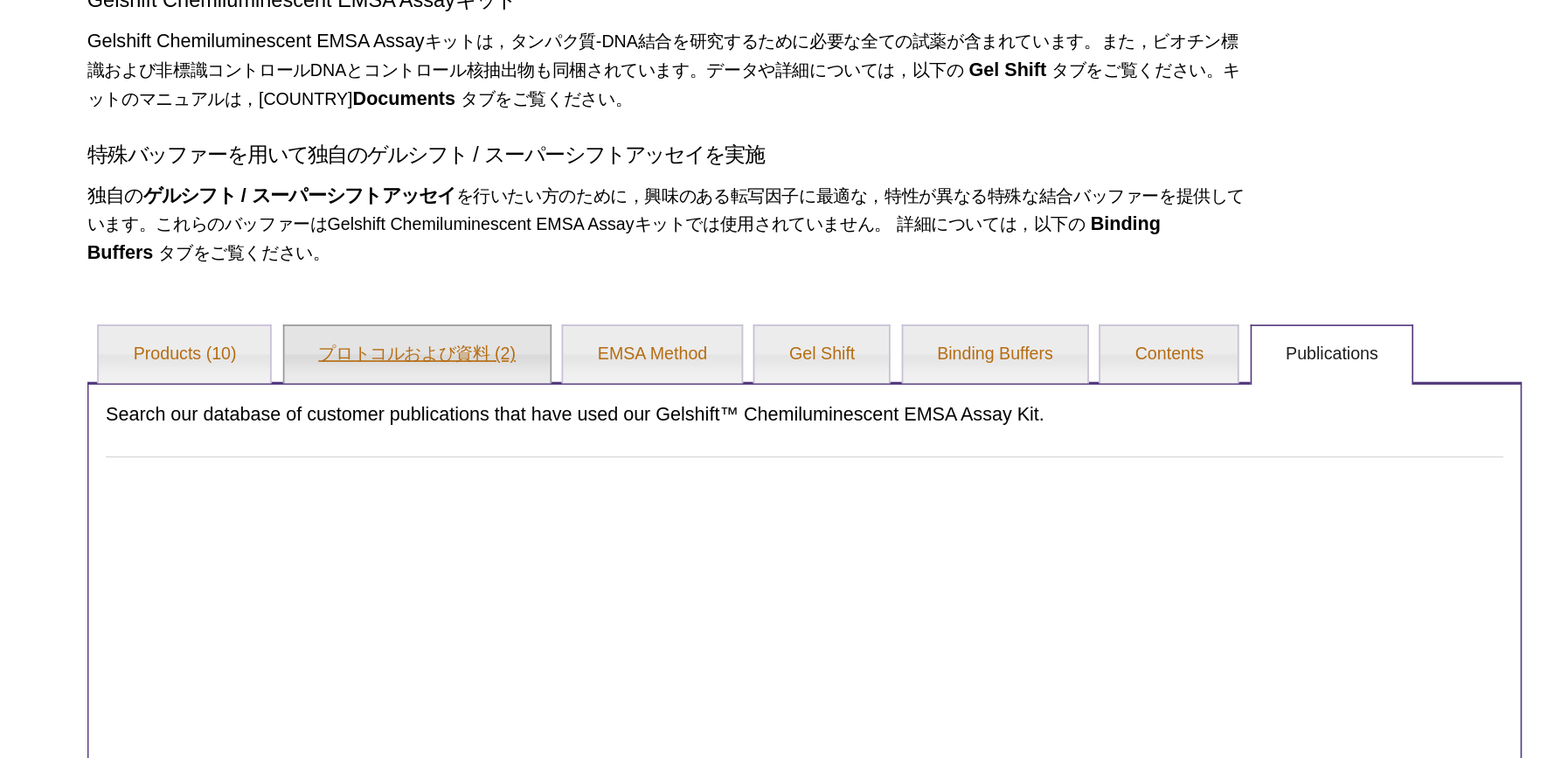 click on "プロトコルおよび資料 (2)" at bounding box center (547, 218) 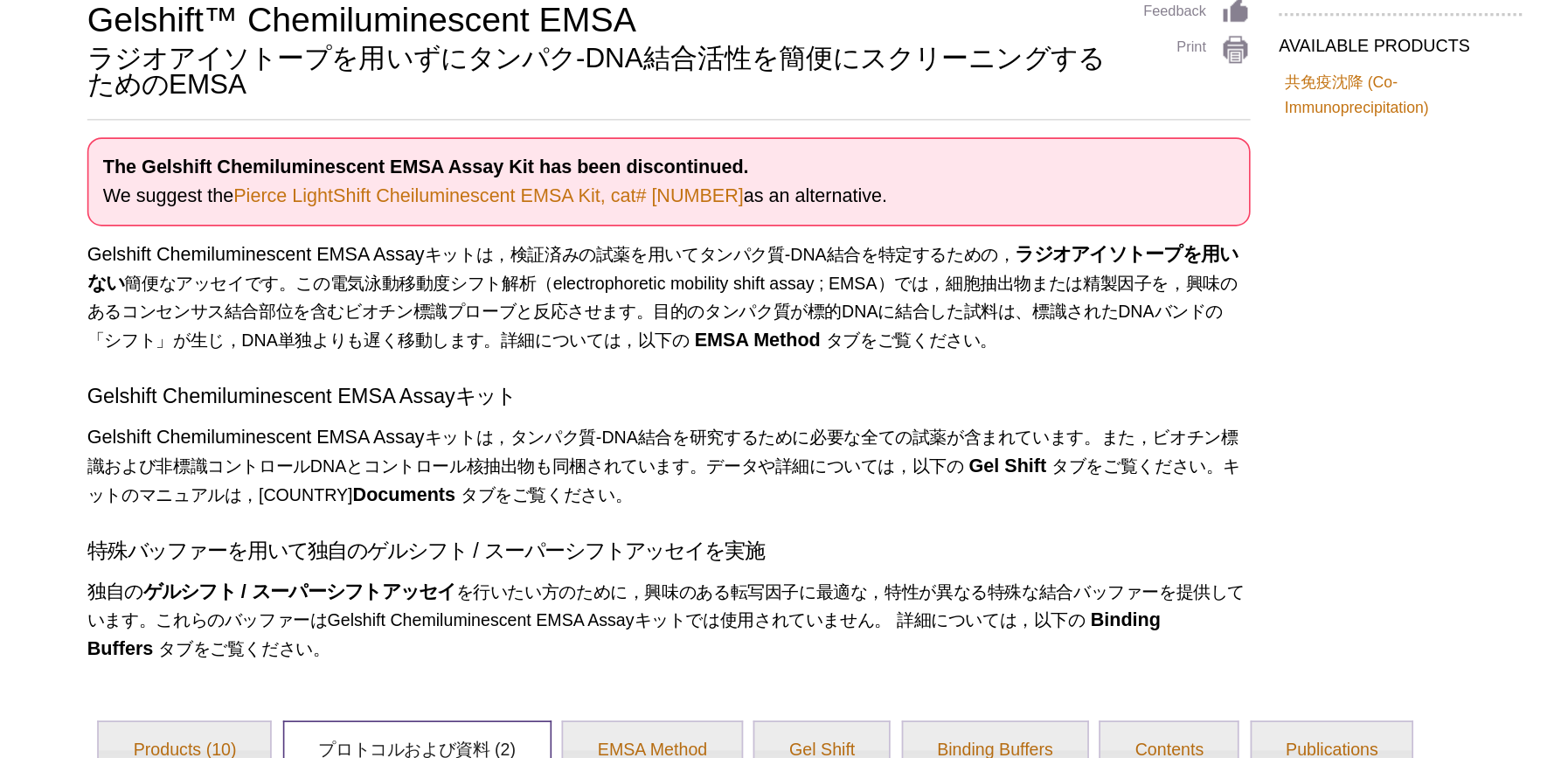 scroll, scrollTop: 137, scrollLeft: 0, axis: vertical 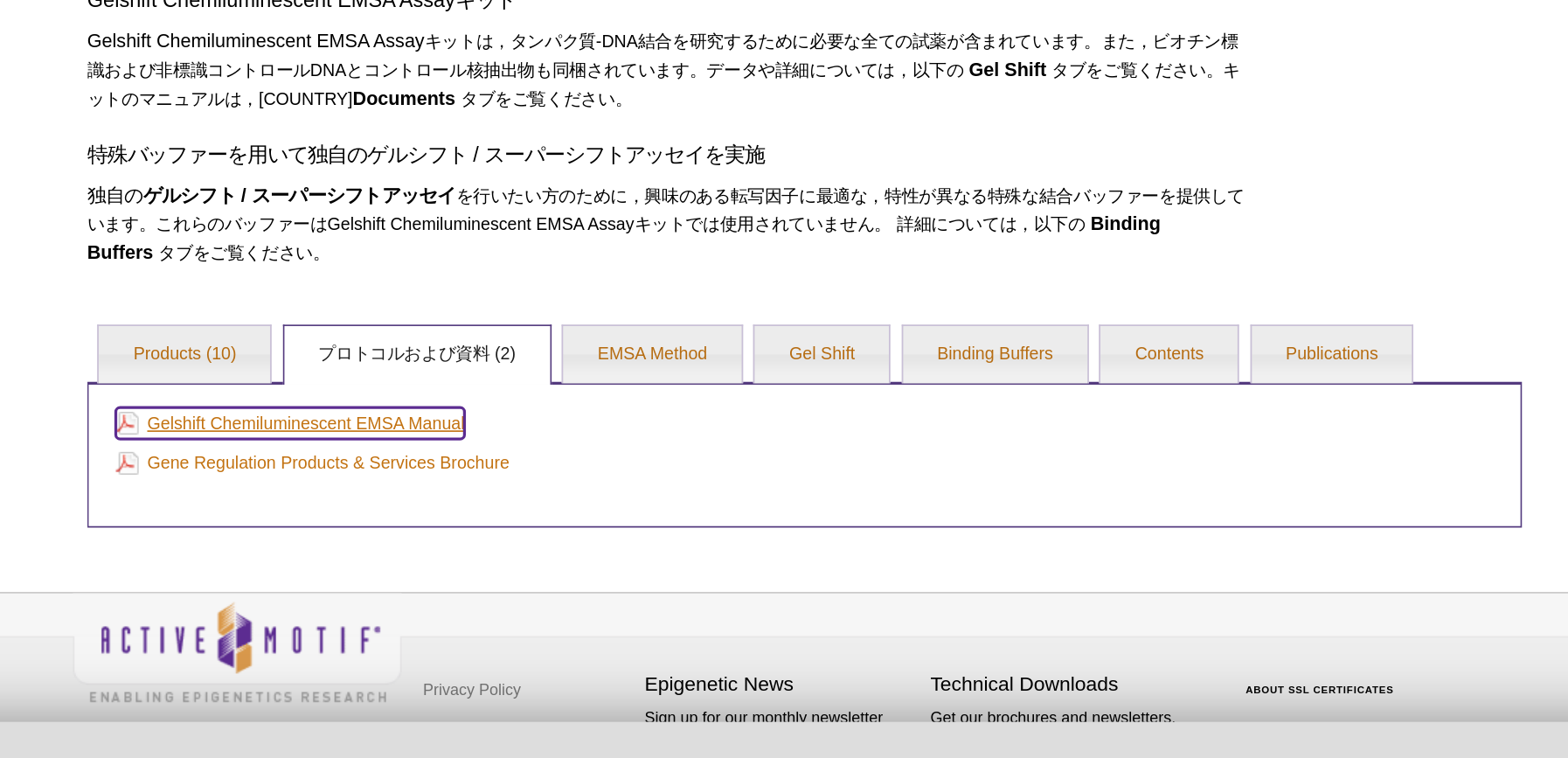 click on "Gelshift Chemiluminescent EMSA Manual" at bounding box center (469, 502) 